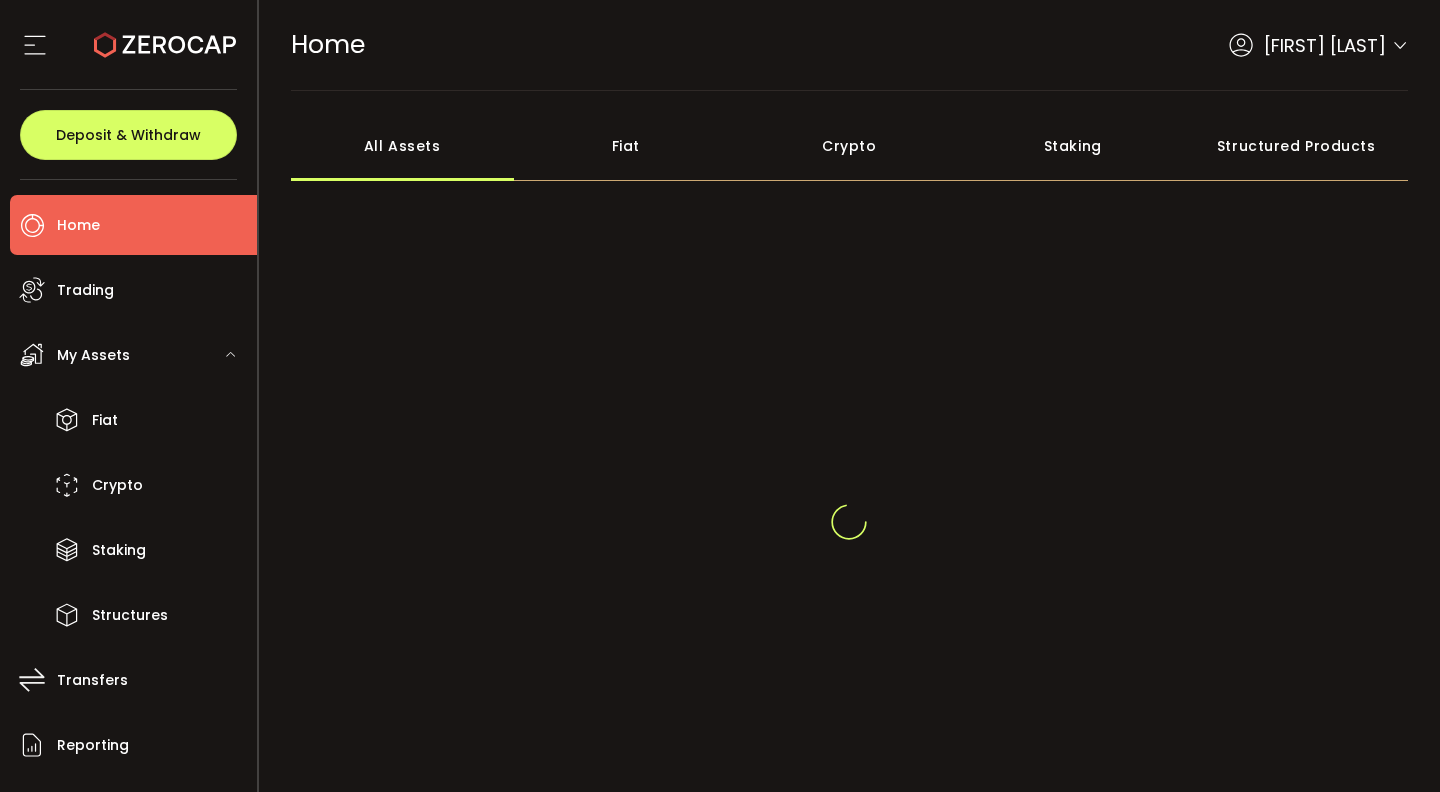 scroll, scrollTop: 0, scrollLeft: 0, axis: both 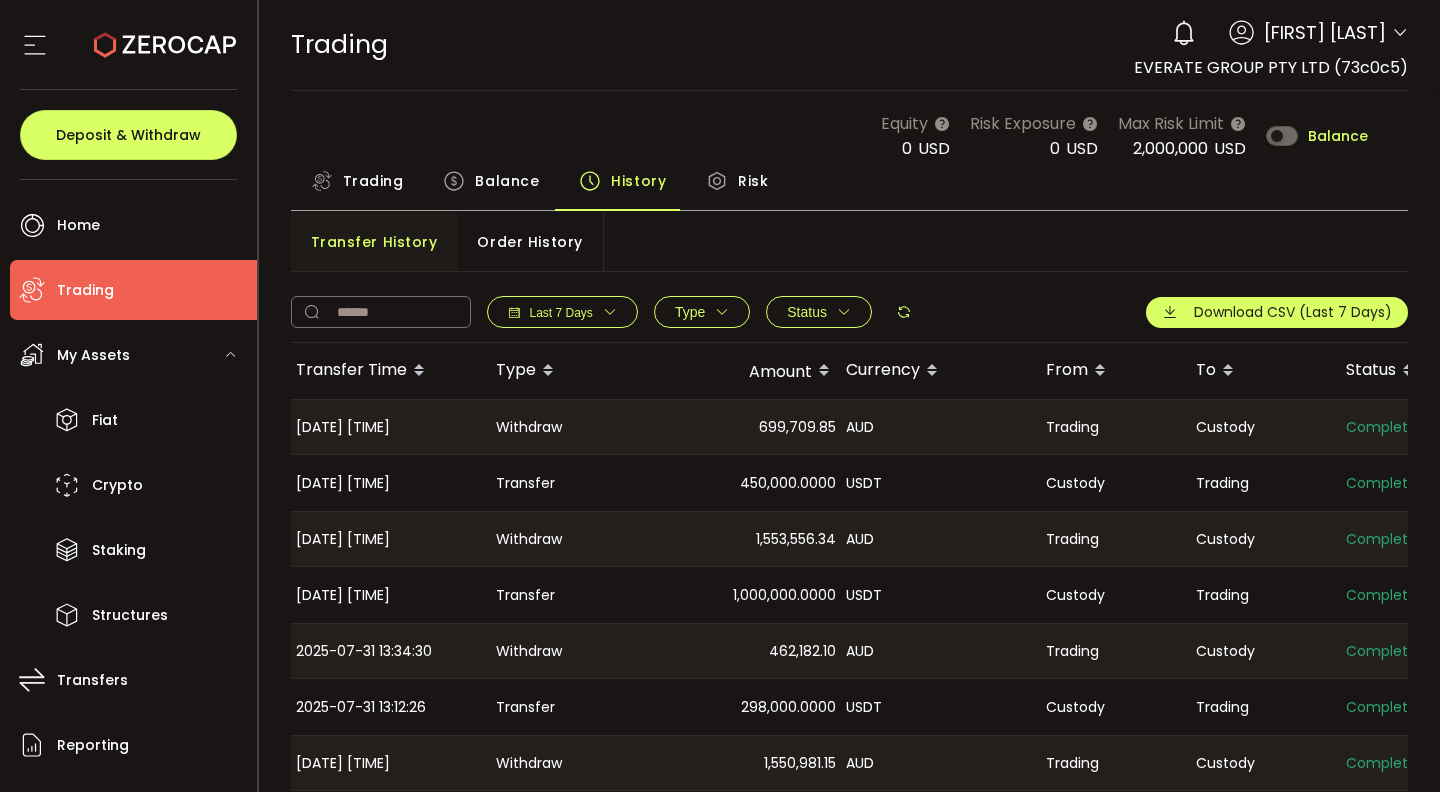 click on "Balance" at bounding box center (507, 181) 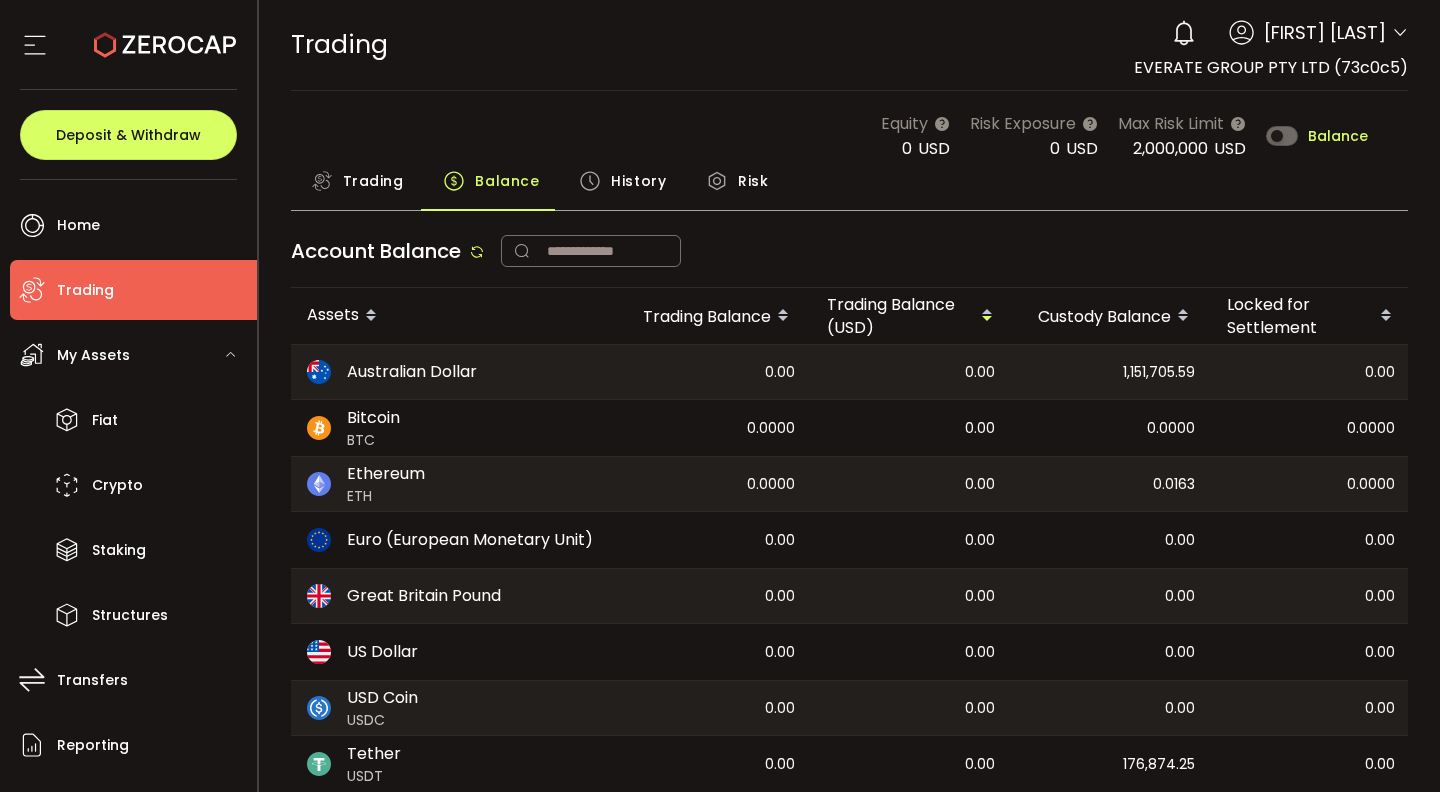 scroll, scrollTop: 0, scrollLeft: 79, axis: horizontal 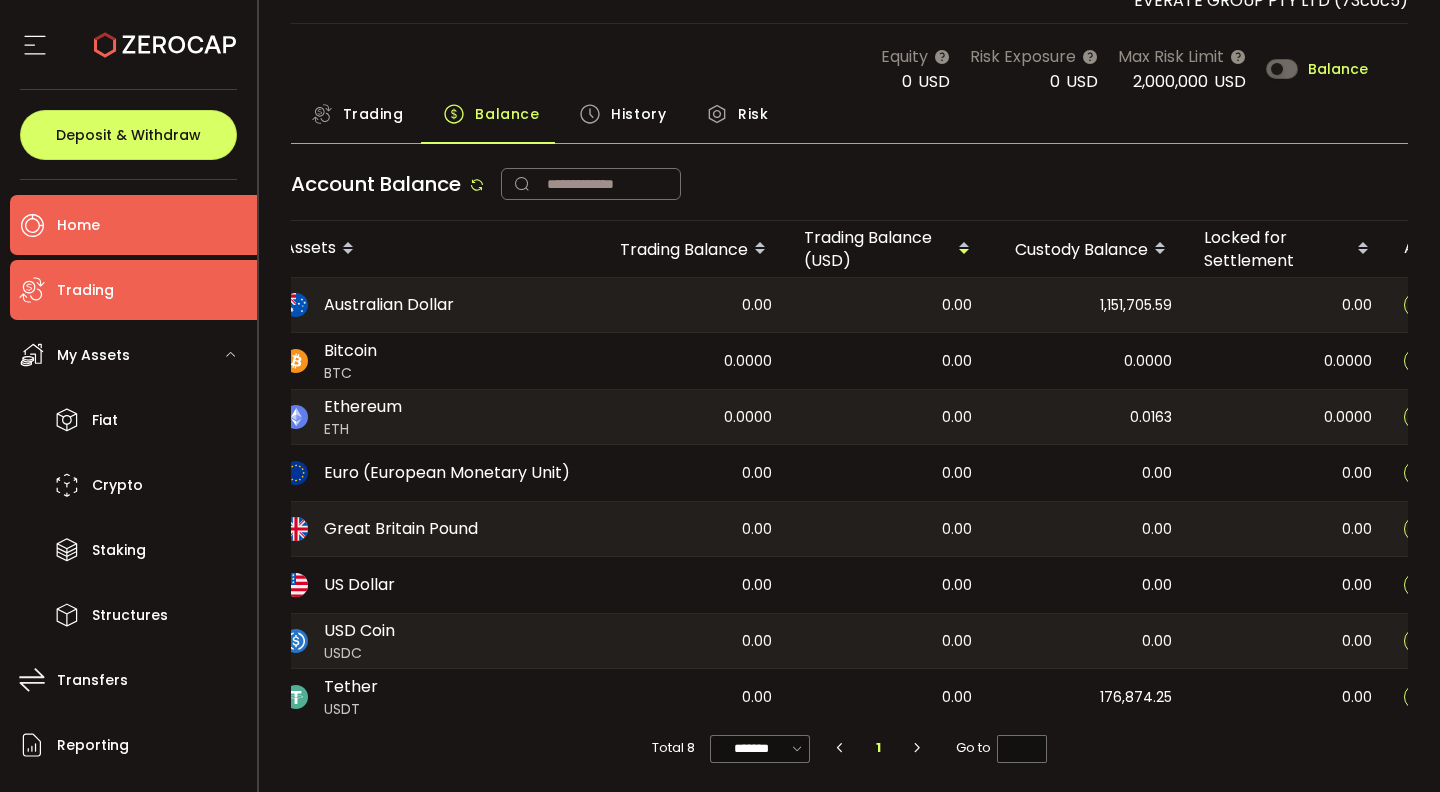 click on "Home" at bounding box center (133, 225) 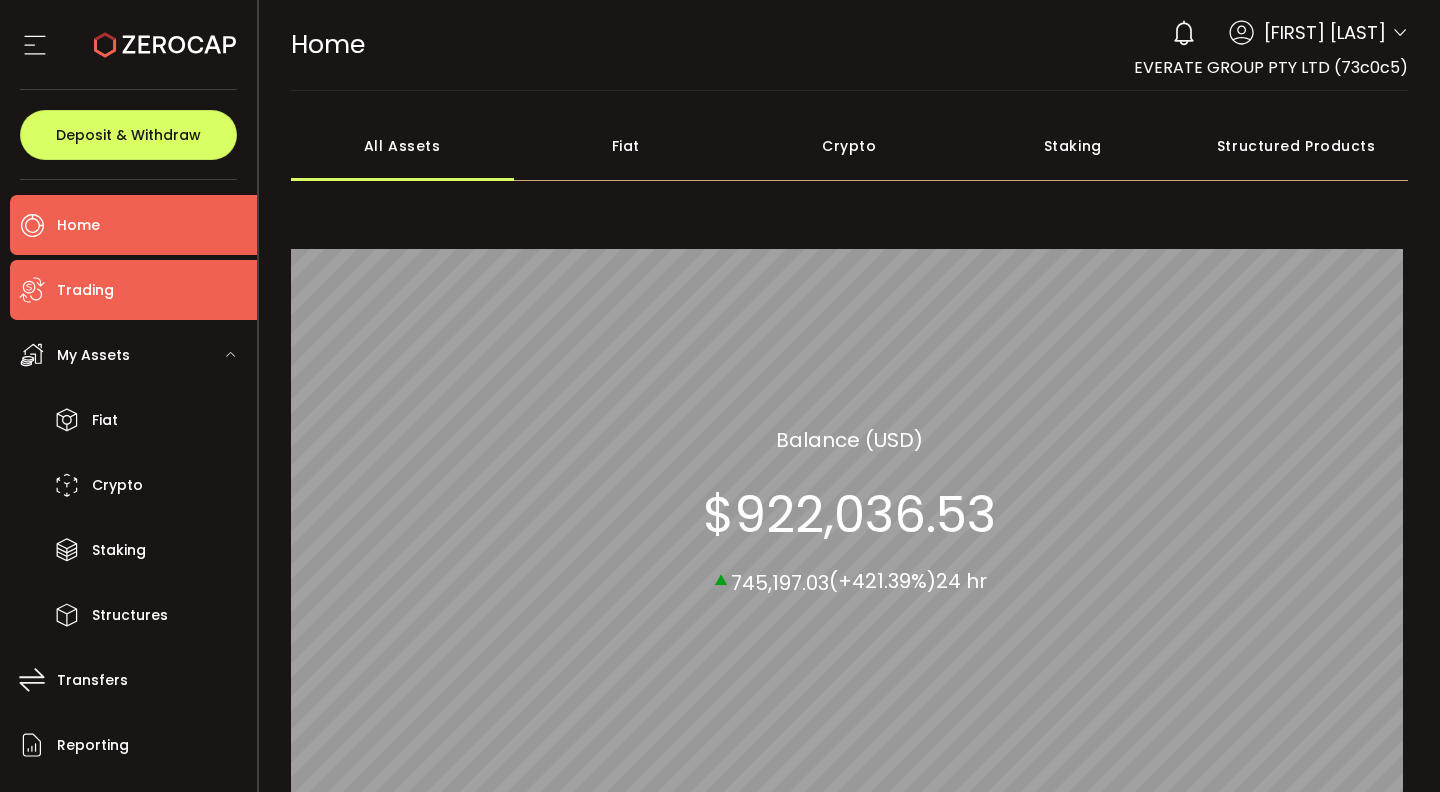 click on "Trading" at bounding box center [133, 290] 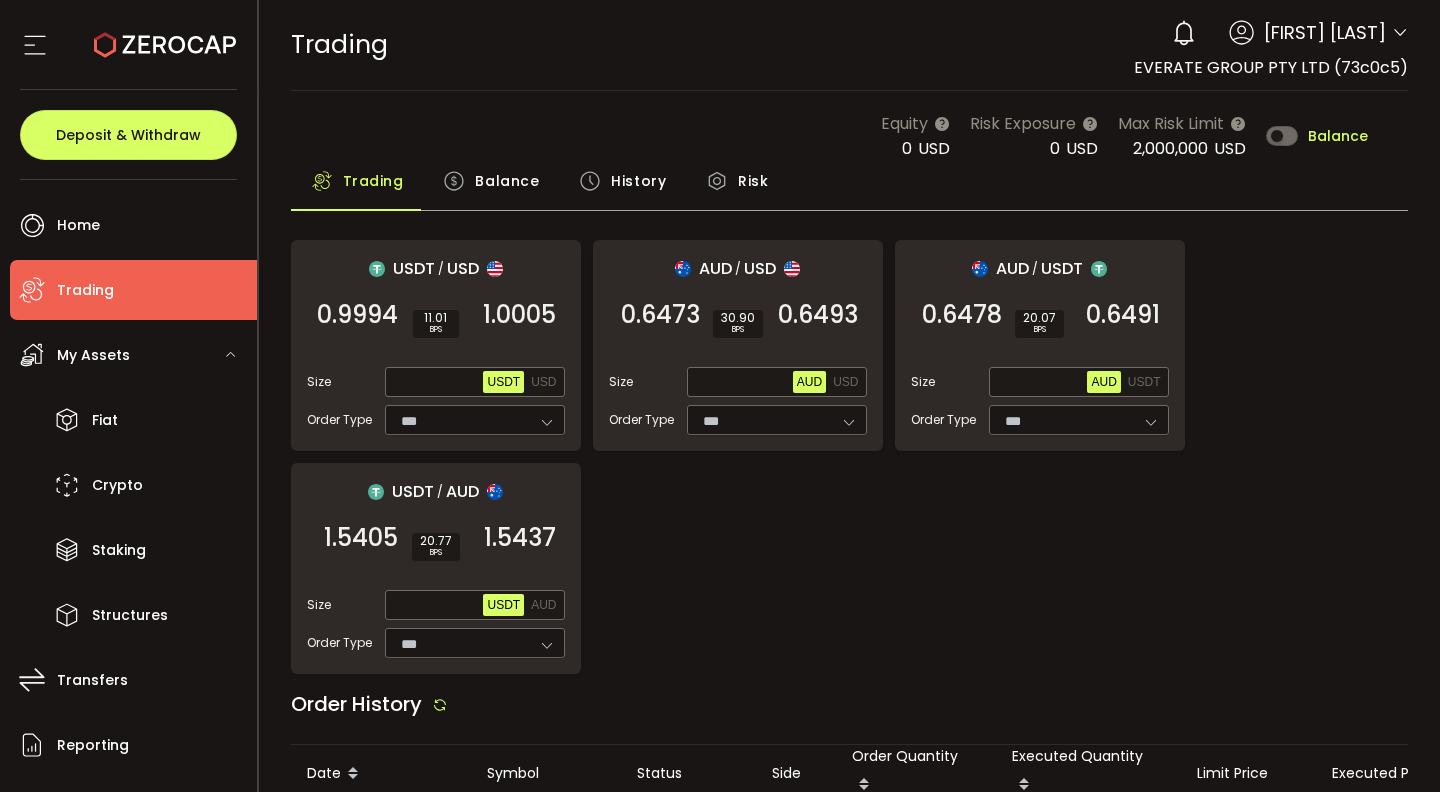 type on "***" 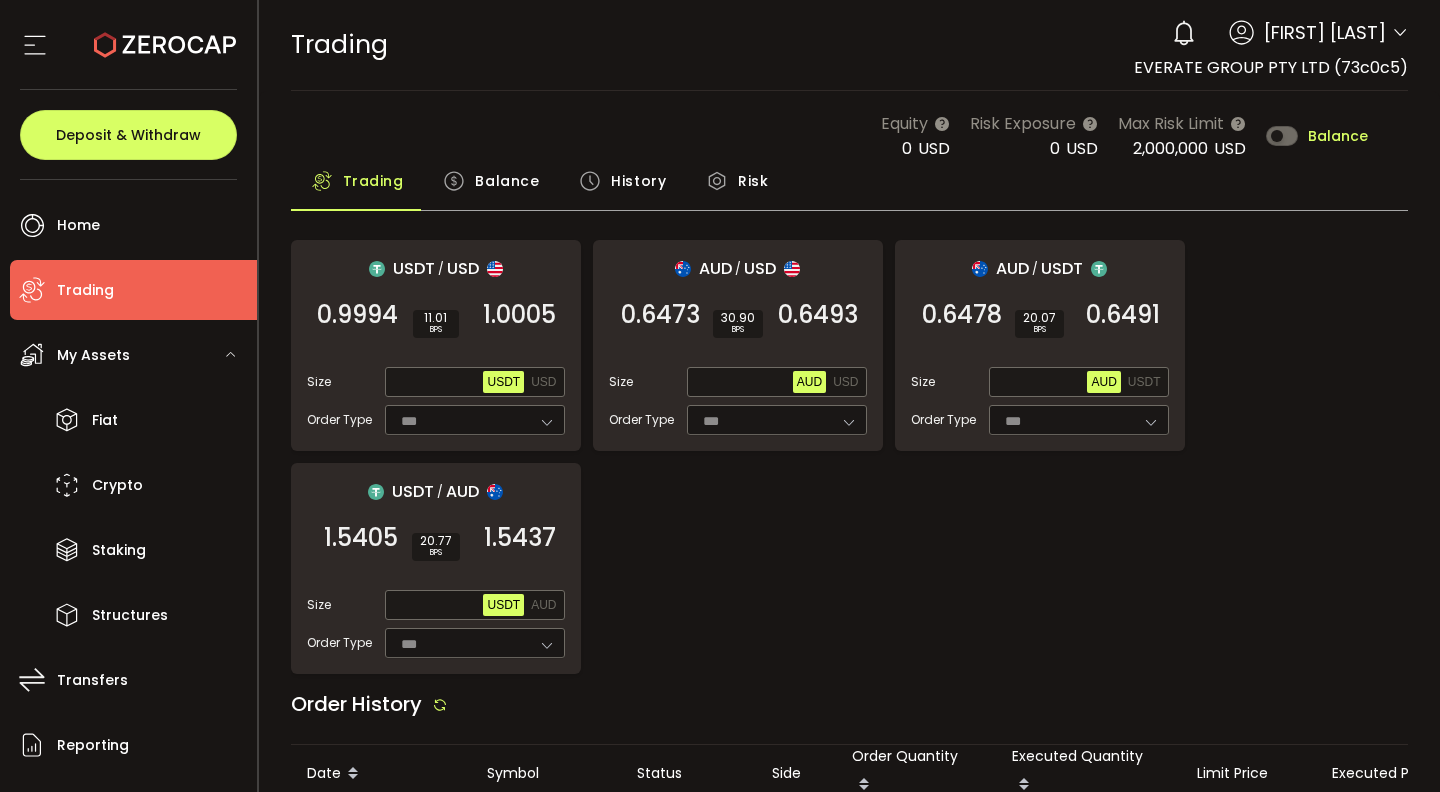click on "Balance" at bounding box center [507, 181] 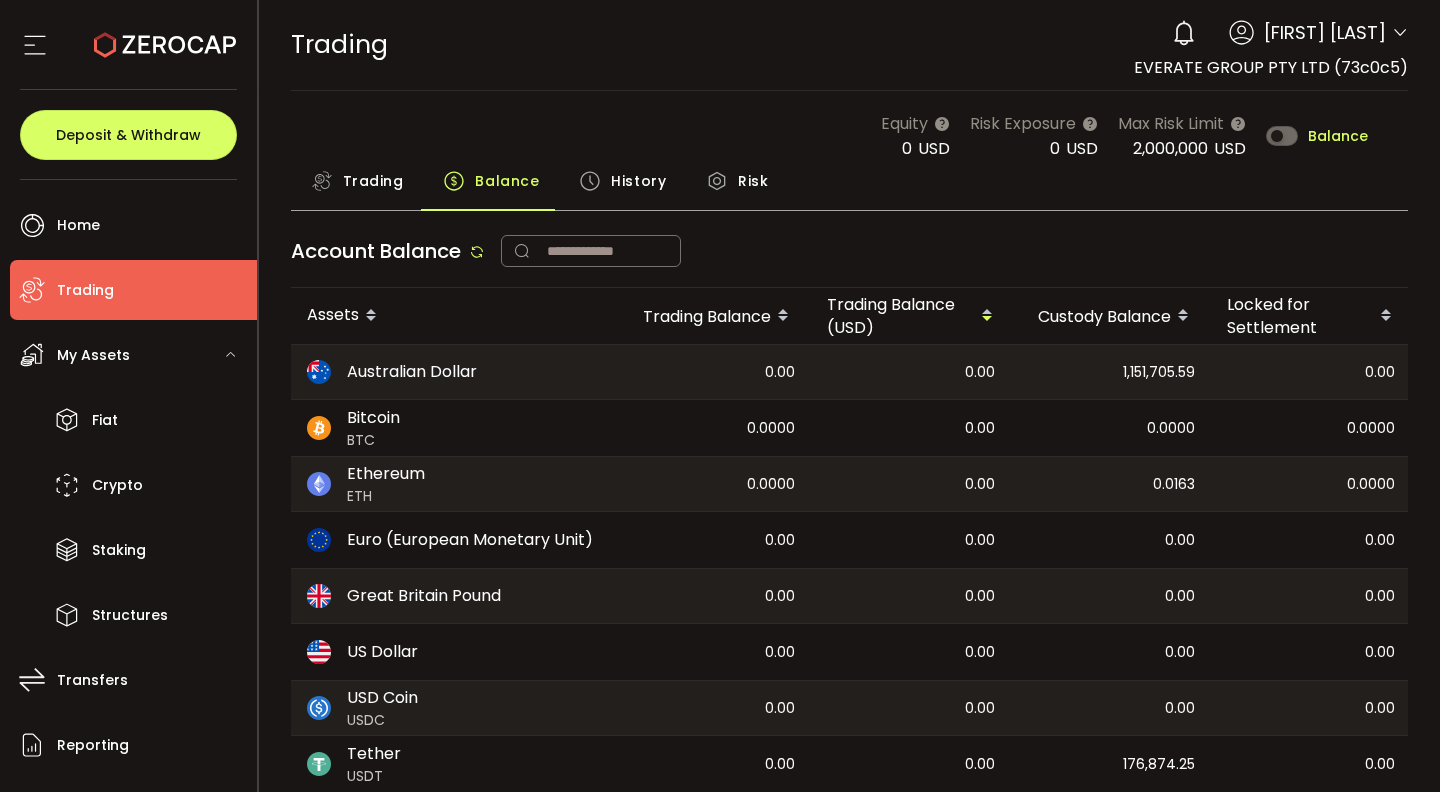 scroll, scrollTop: 0, scrollLeft: 86, axis: horizontal 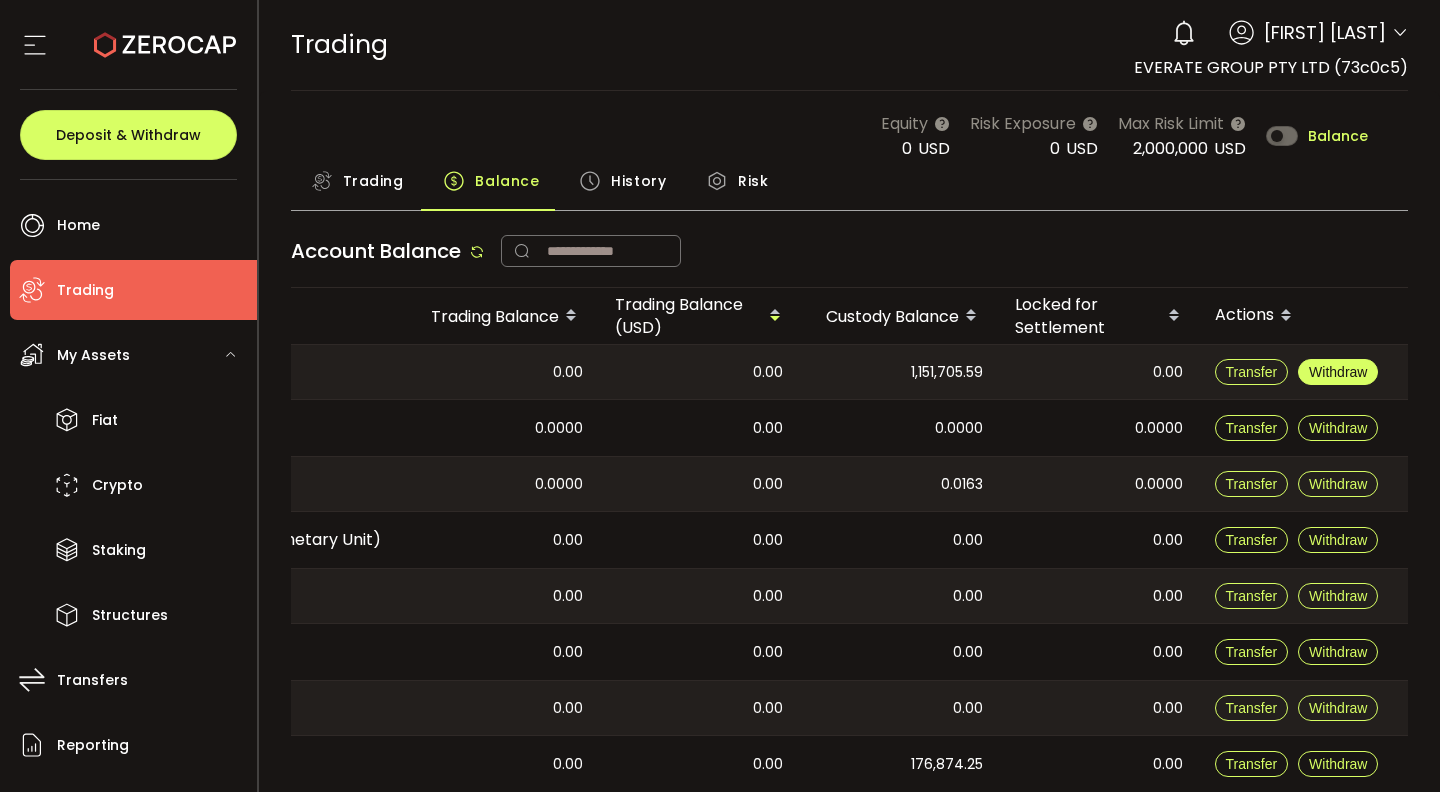 click on "Withdraw" at bounding box center (1338, 372) 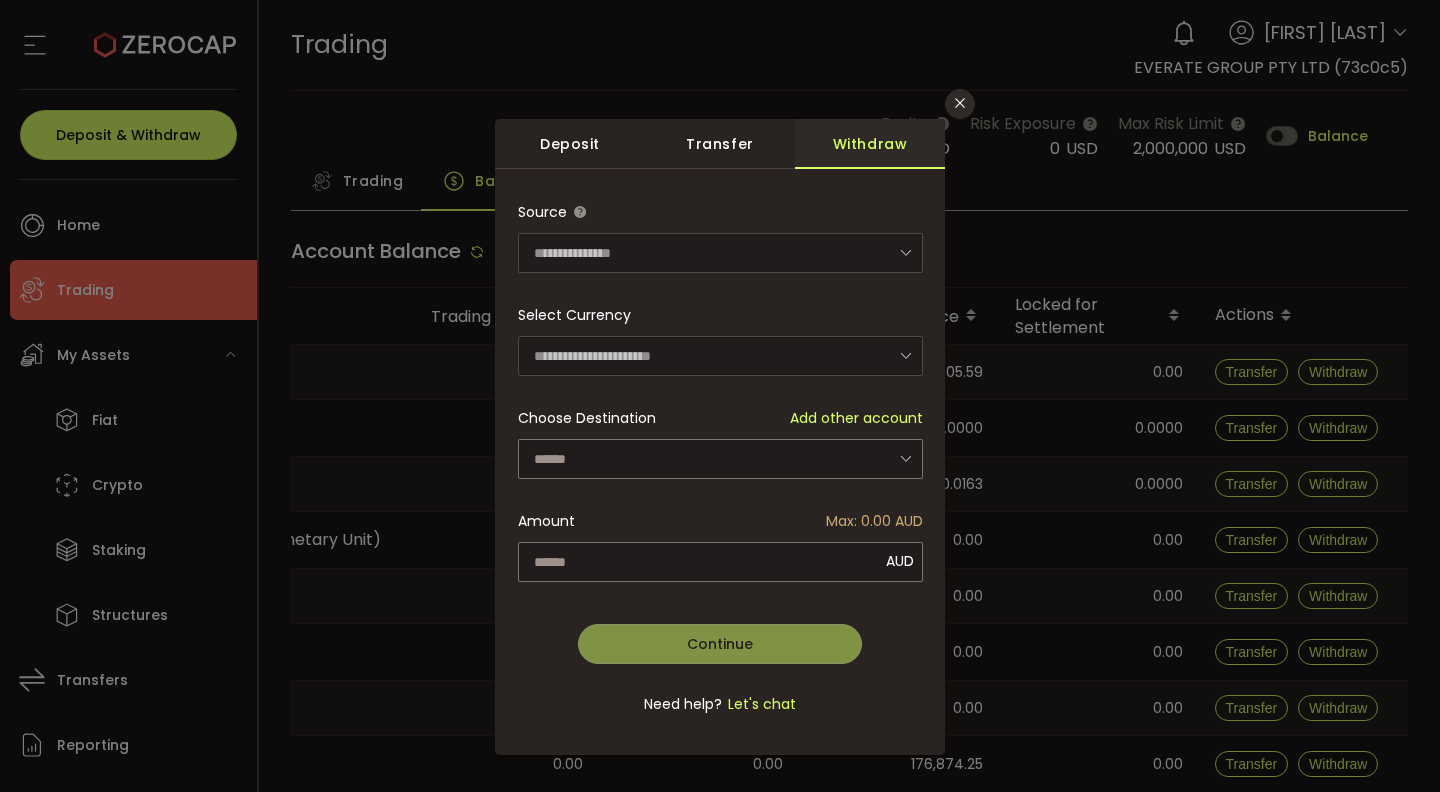 click on "Transfer" at bounding box center [720, 144] 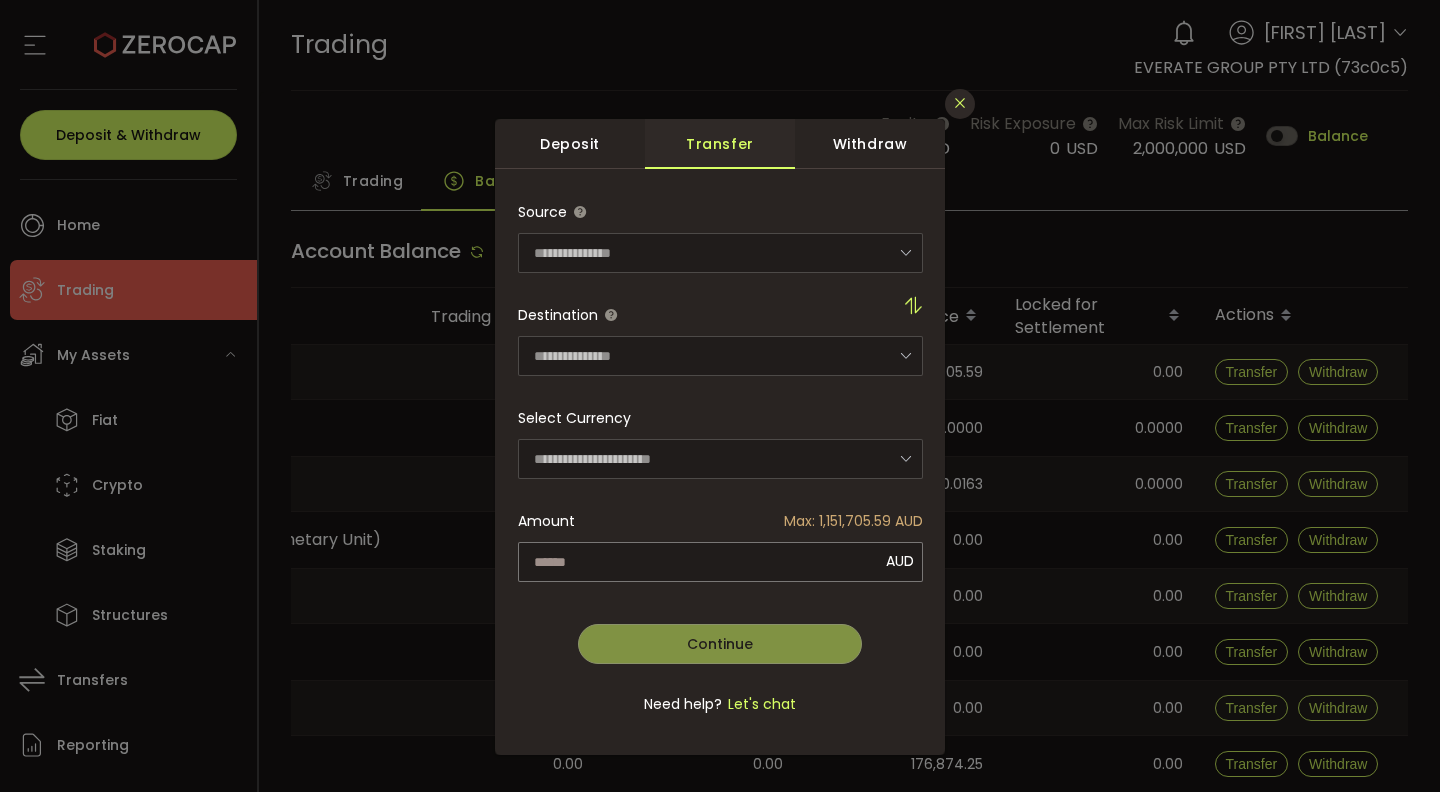 click at bounding box center [960, 103] 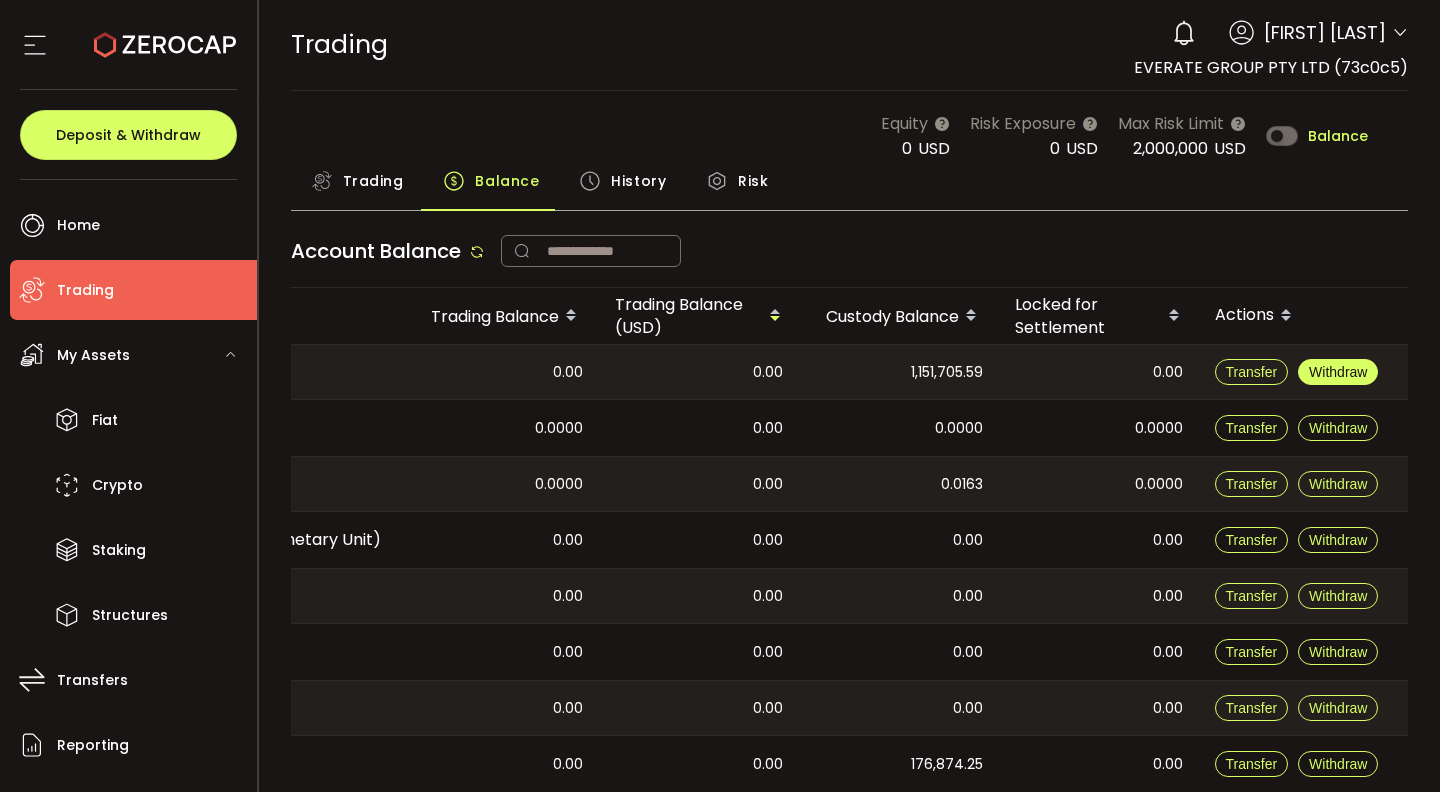 click on "Withdraw" at bounding box center (1338, 372) 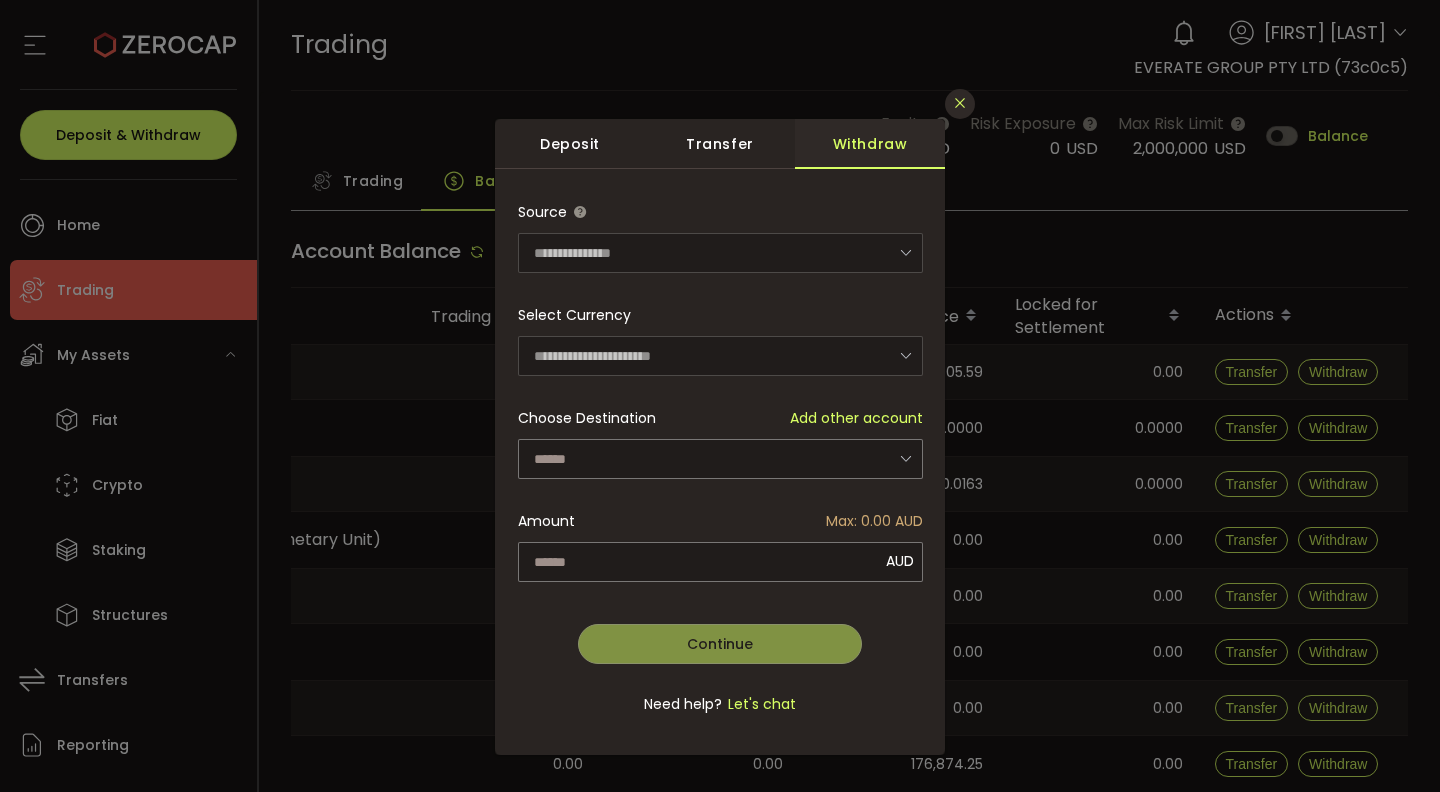 click at bounding box center [960, 103] 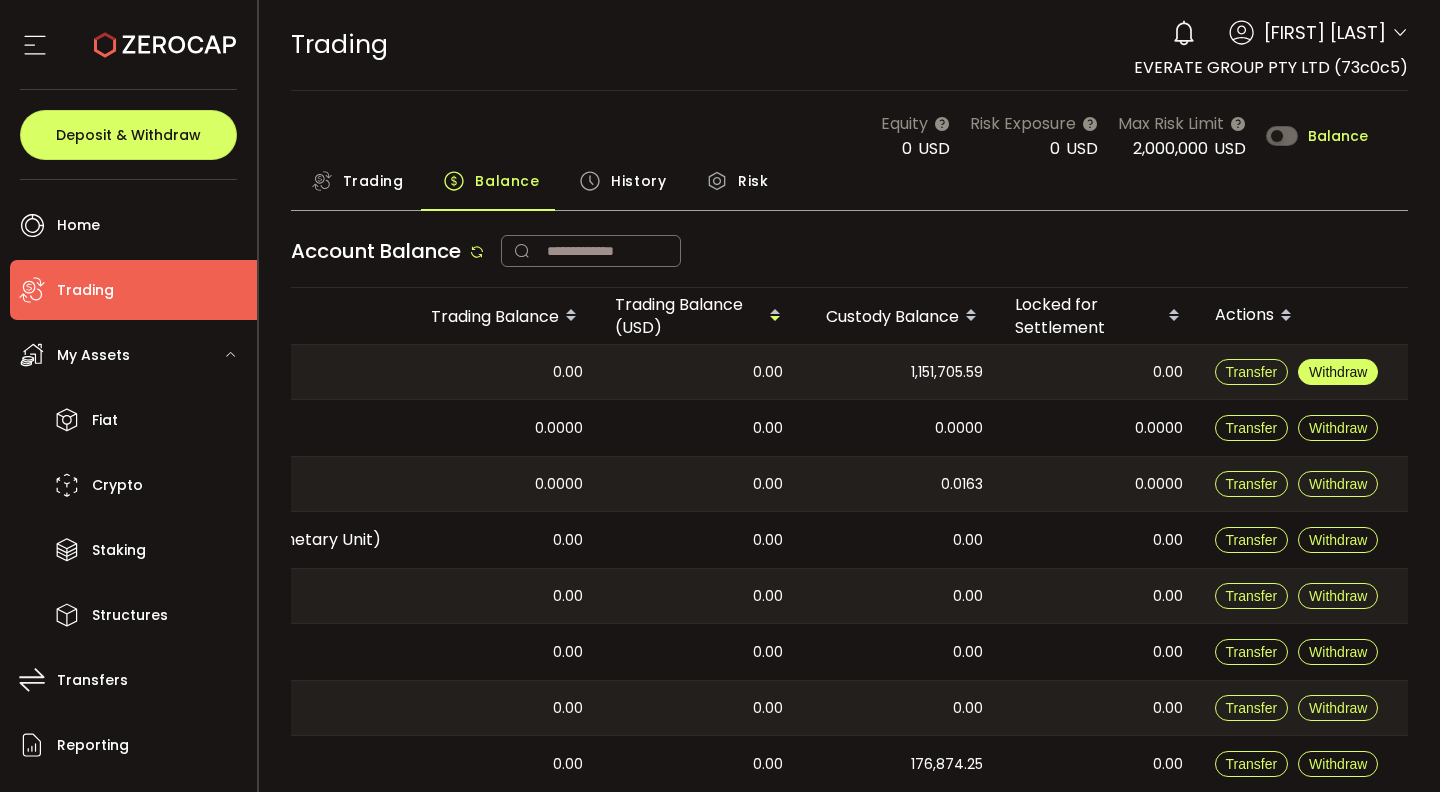 click on "Withdraw" at bounding box center [1338, 372] 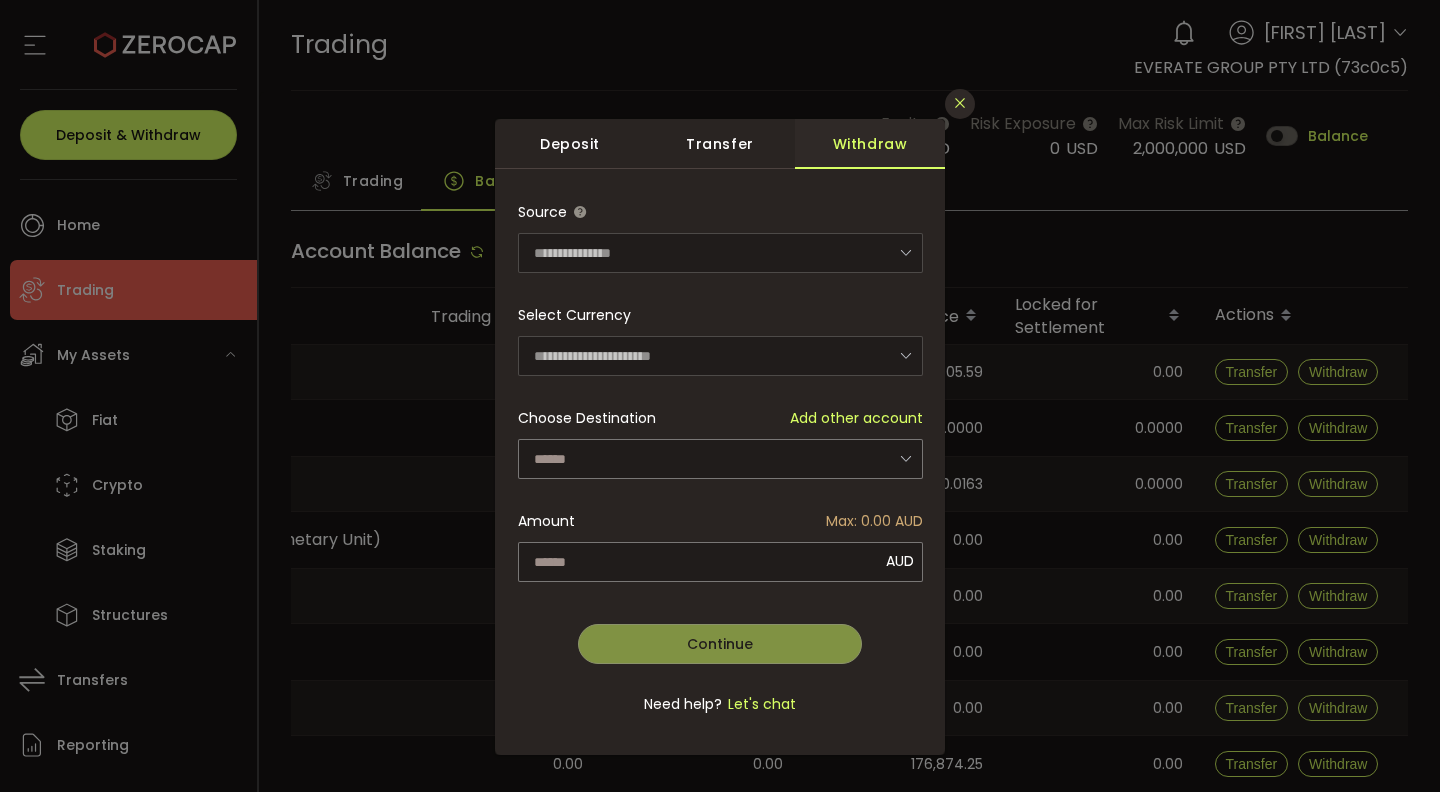 click at bounding box center (960, 103) 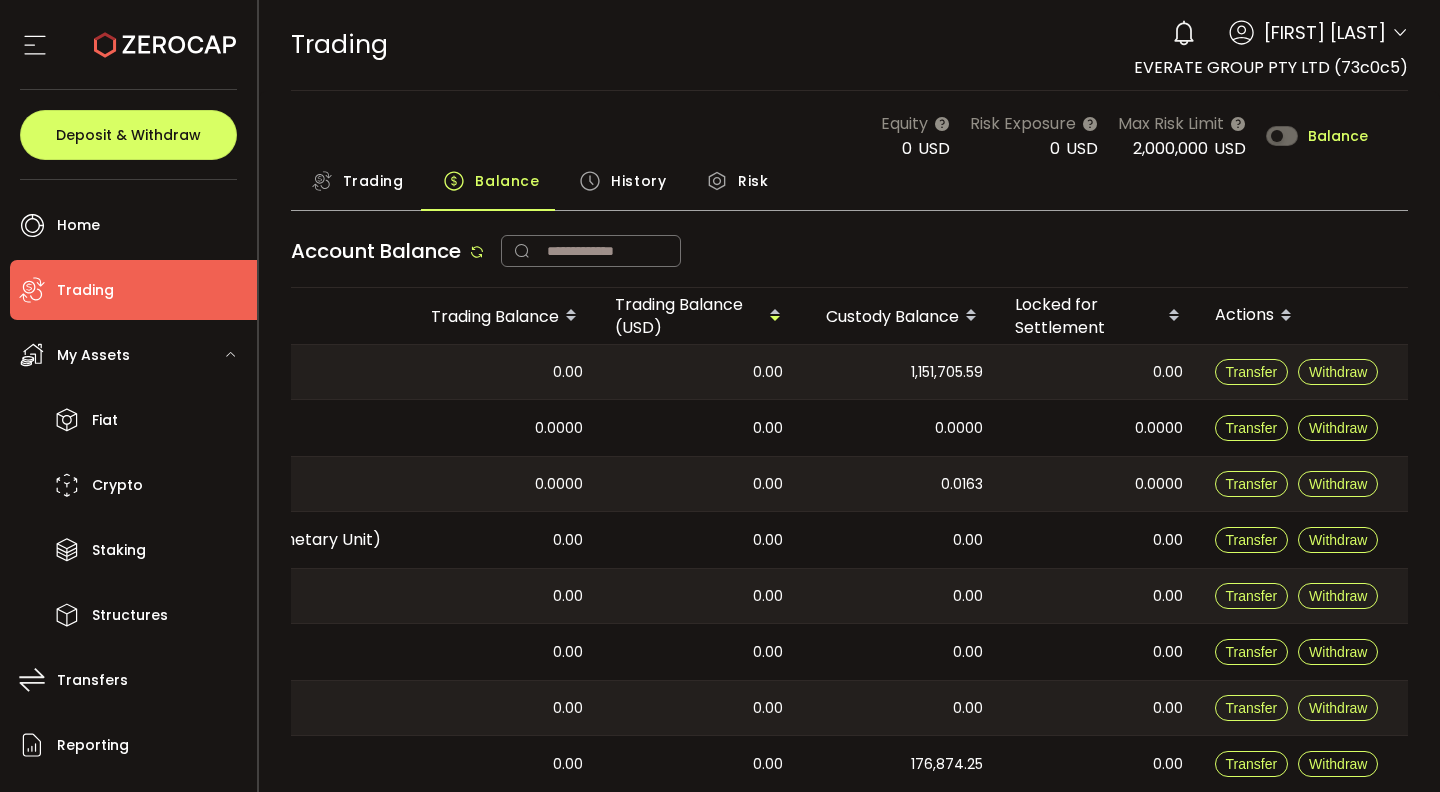 scroll, scrollTop: 73, scrollLeft: 0, axis: vertical 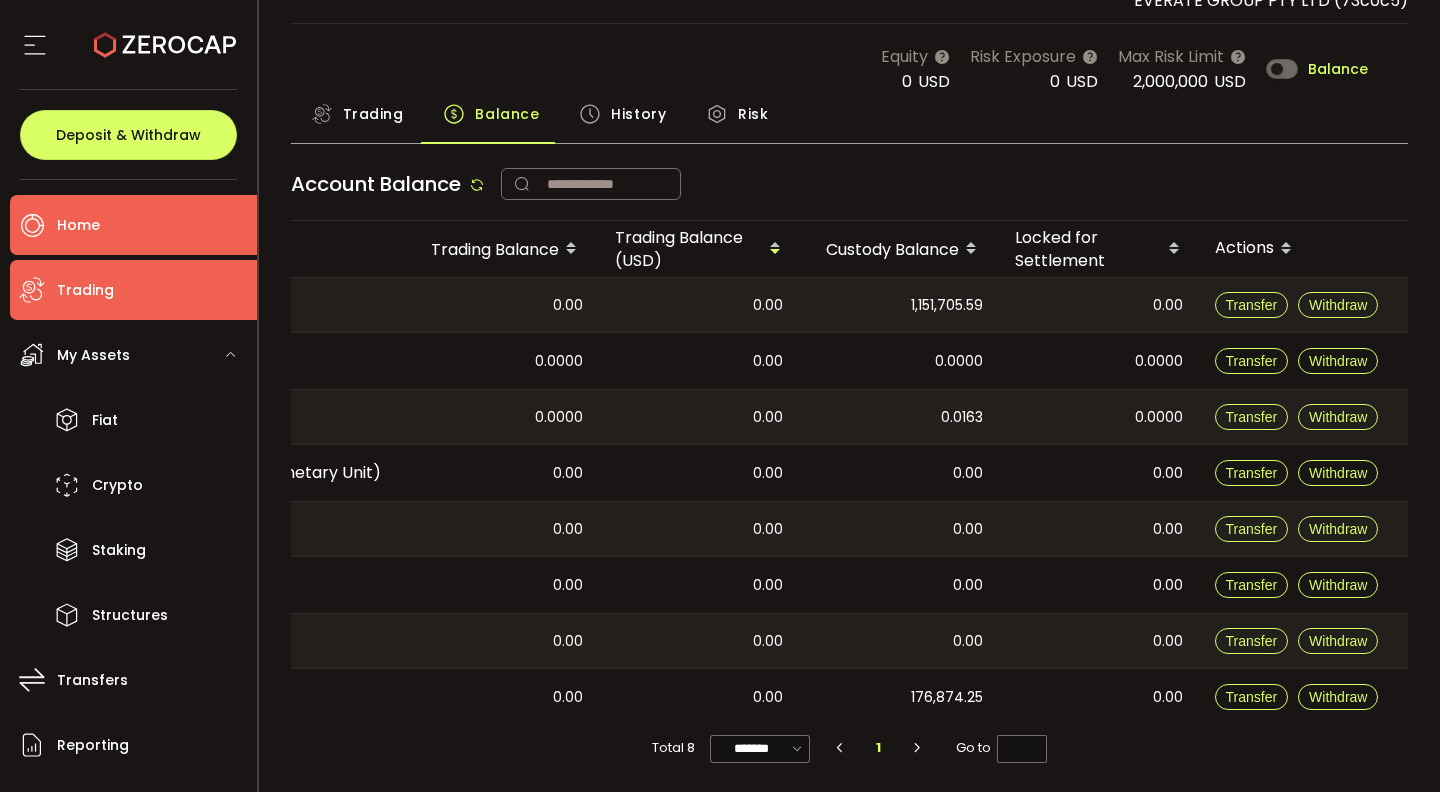 click on "Home" at bounding box center [78, 225] 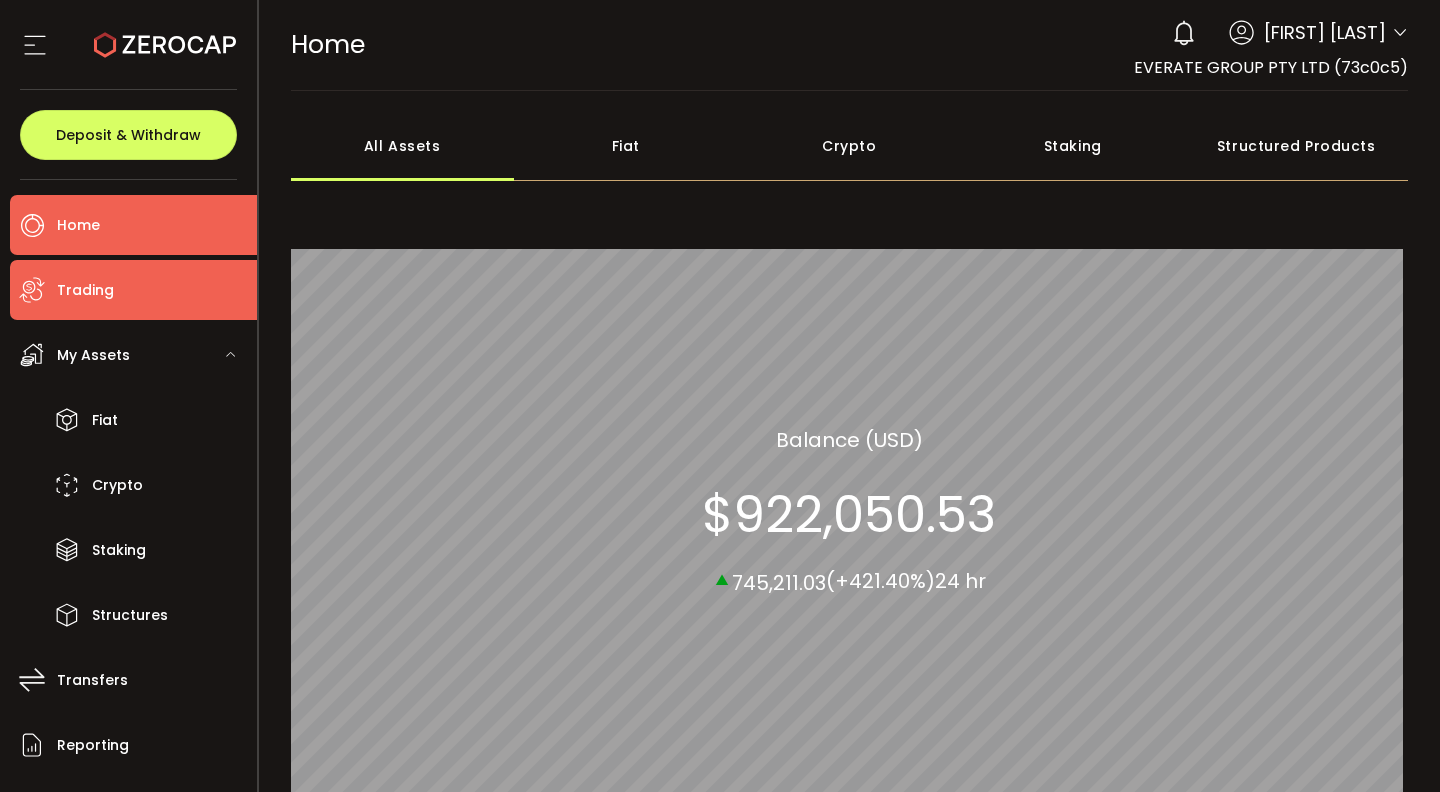 click on "Trading" at bounding box center [133, 290] 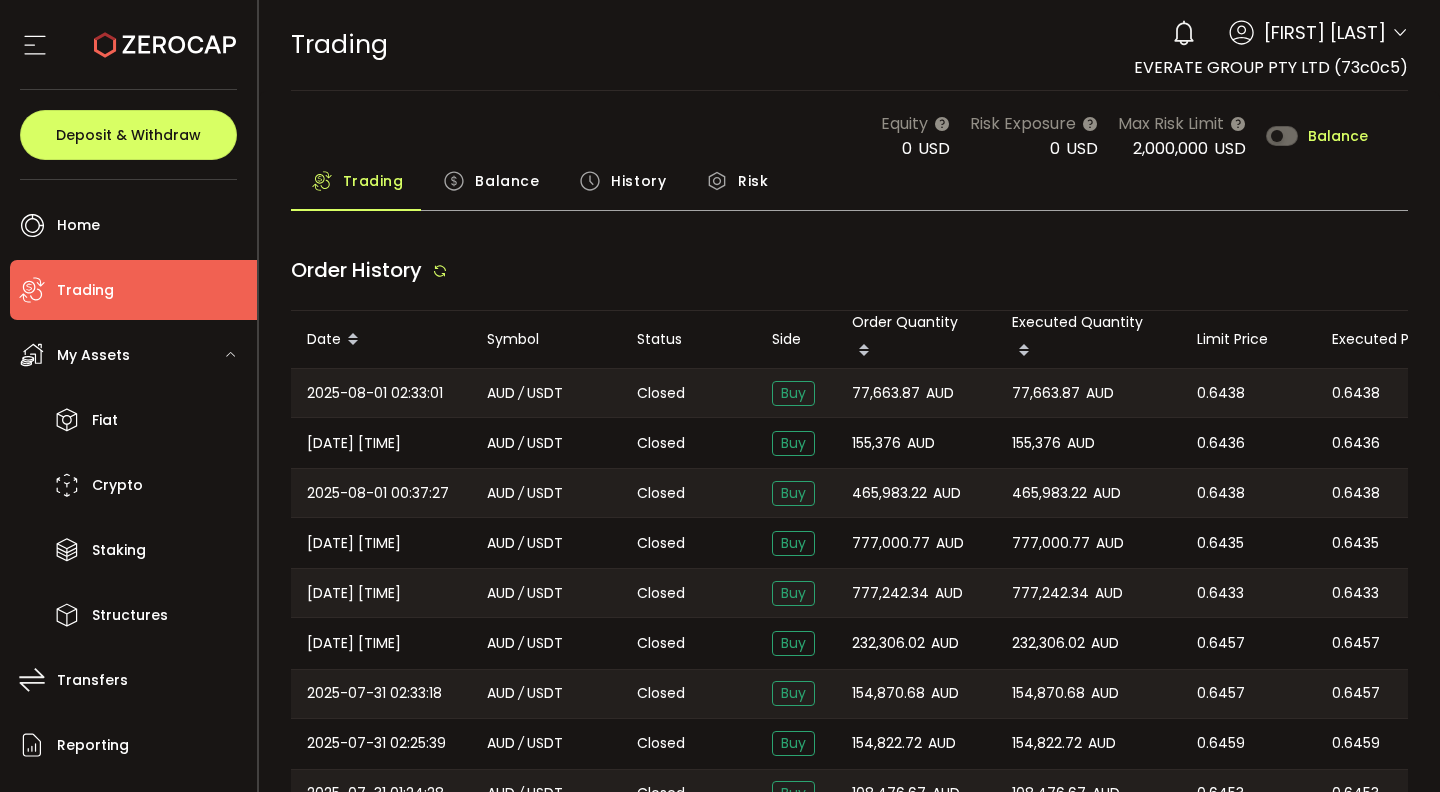type on "***" 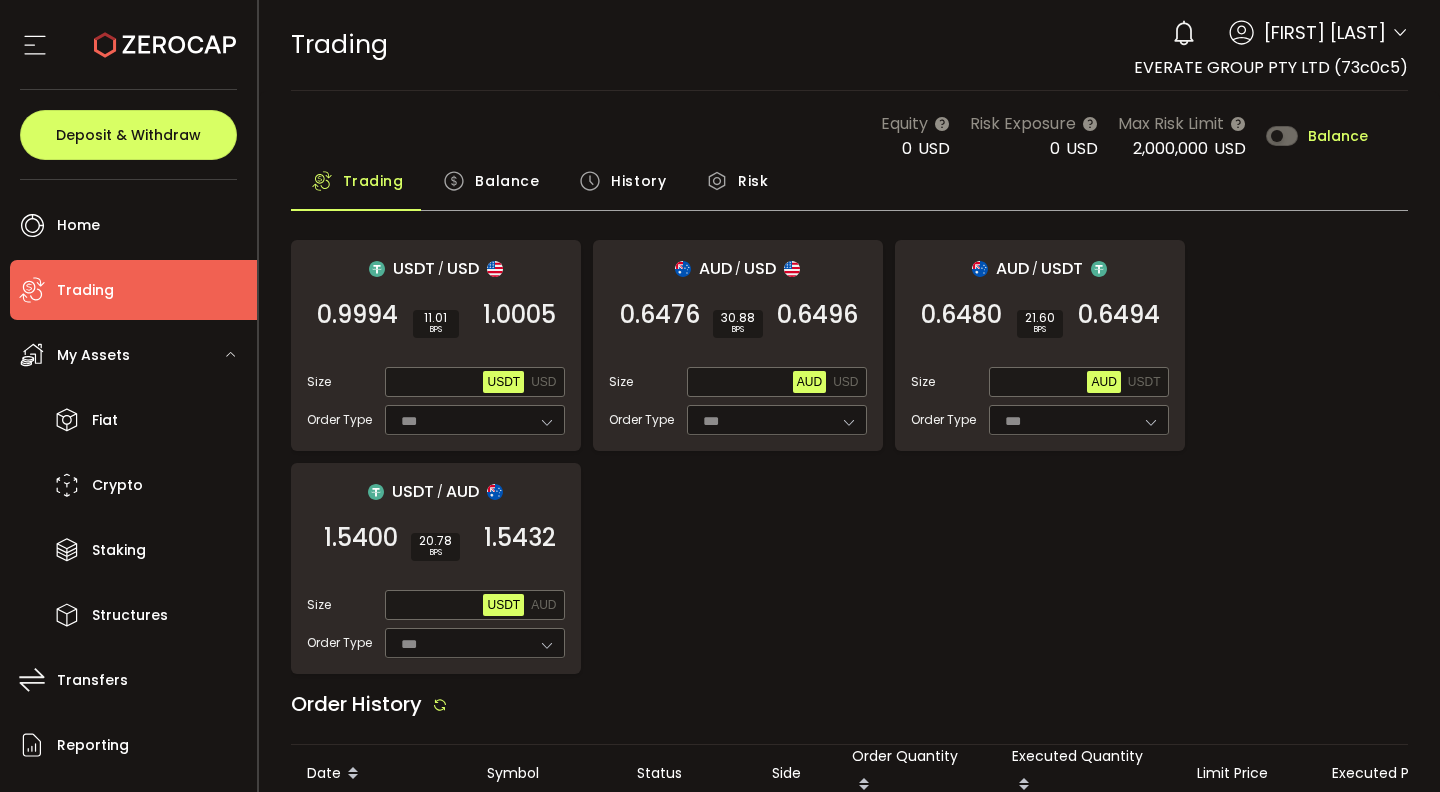 click on "Balance" at bounding box center (507, 181) 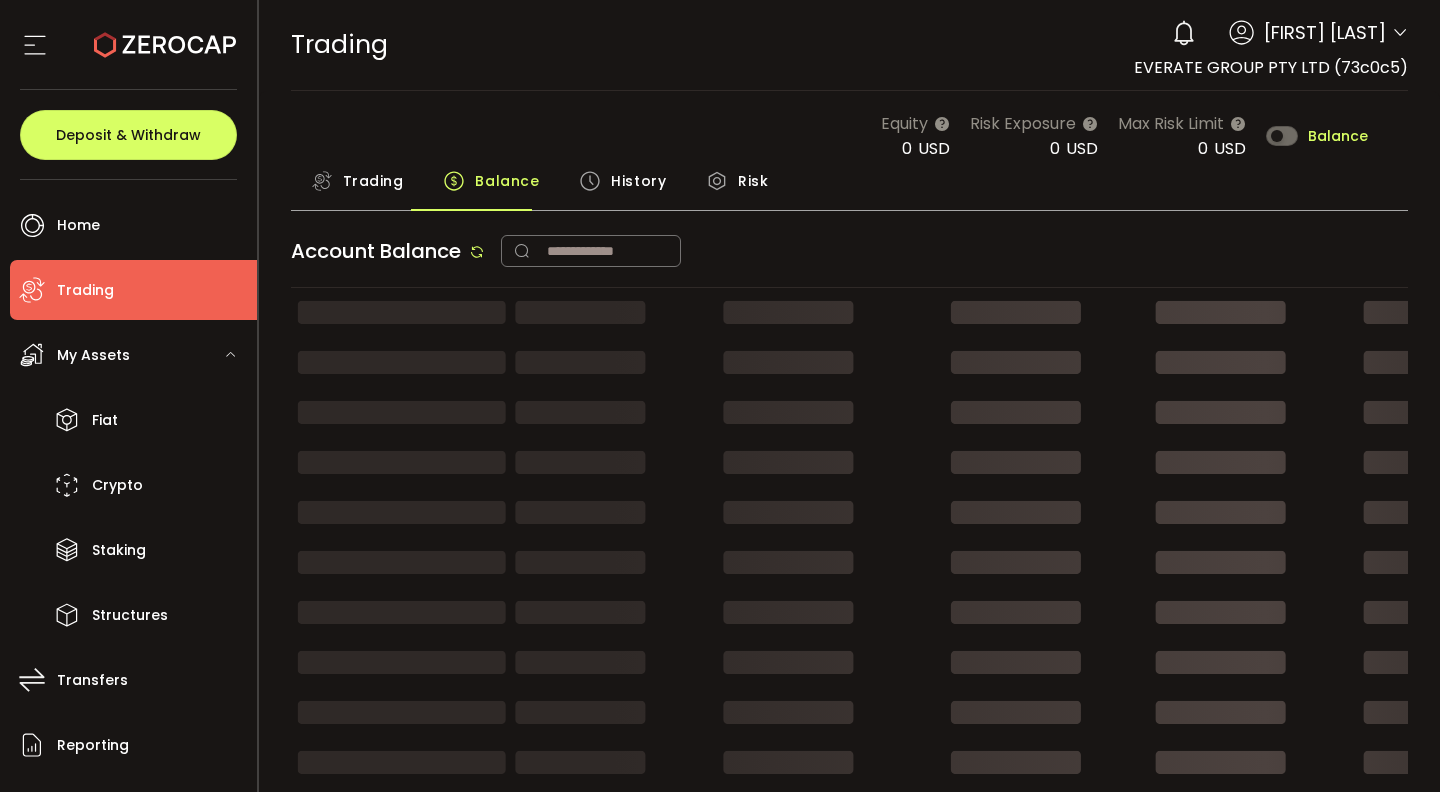 scroll, scrollTop: 0, scrollLeft: 0, axis: both 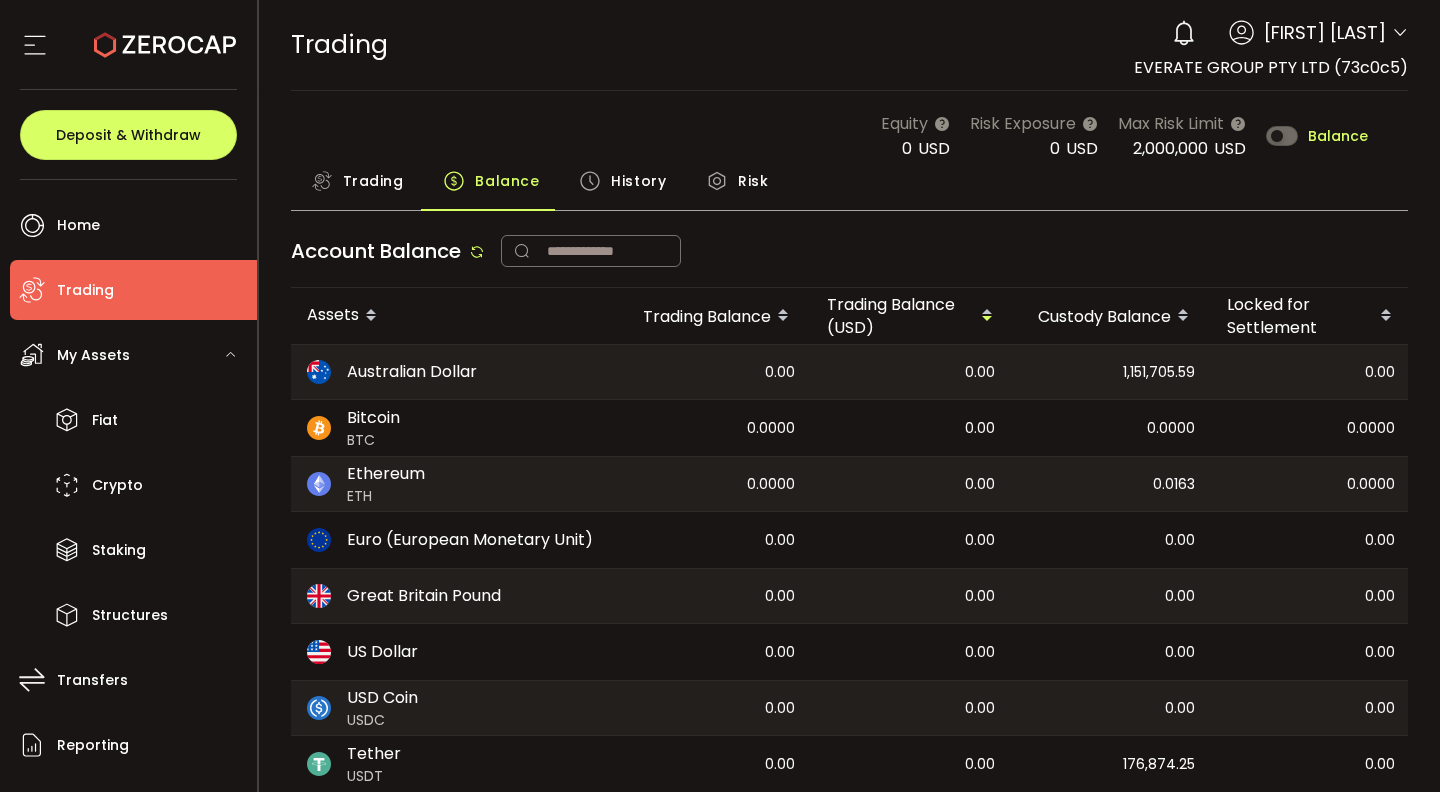 click on "Trading" at bounding box center [373, 181] 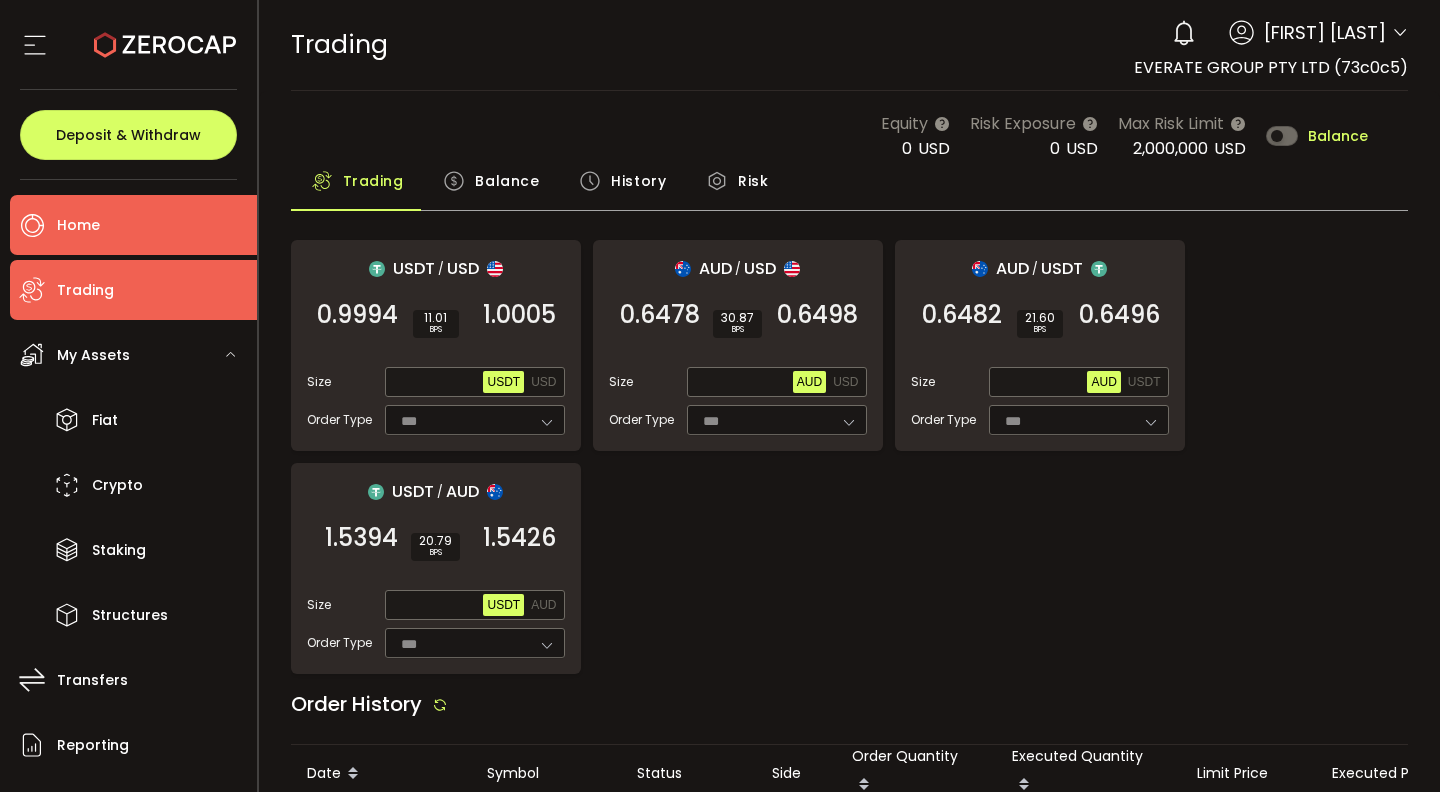 click on "Home" at bounding box center (133, 225) 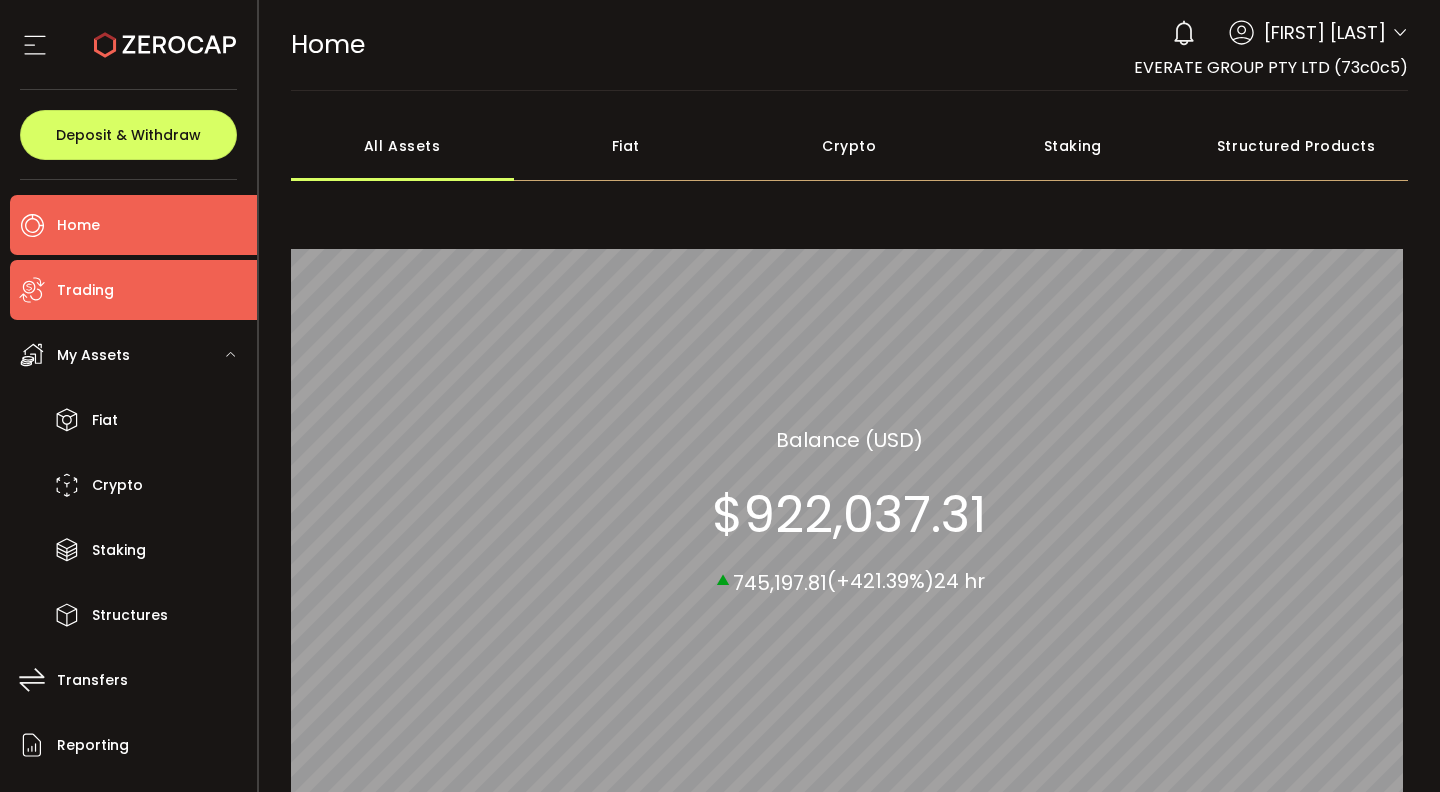 click on "Trading" at bounding box center [133, 290] 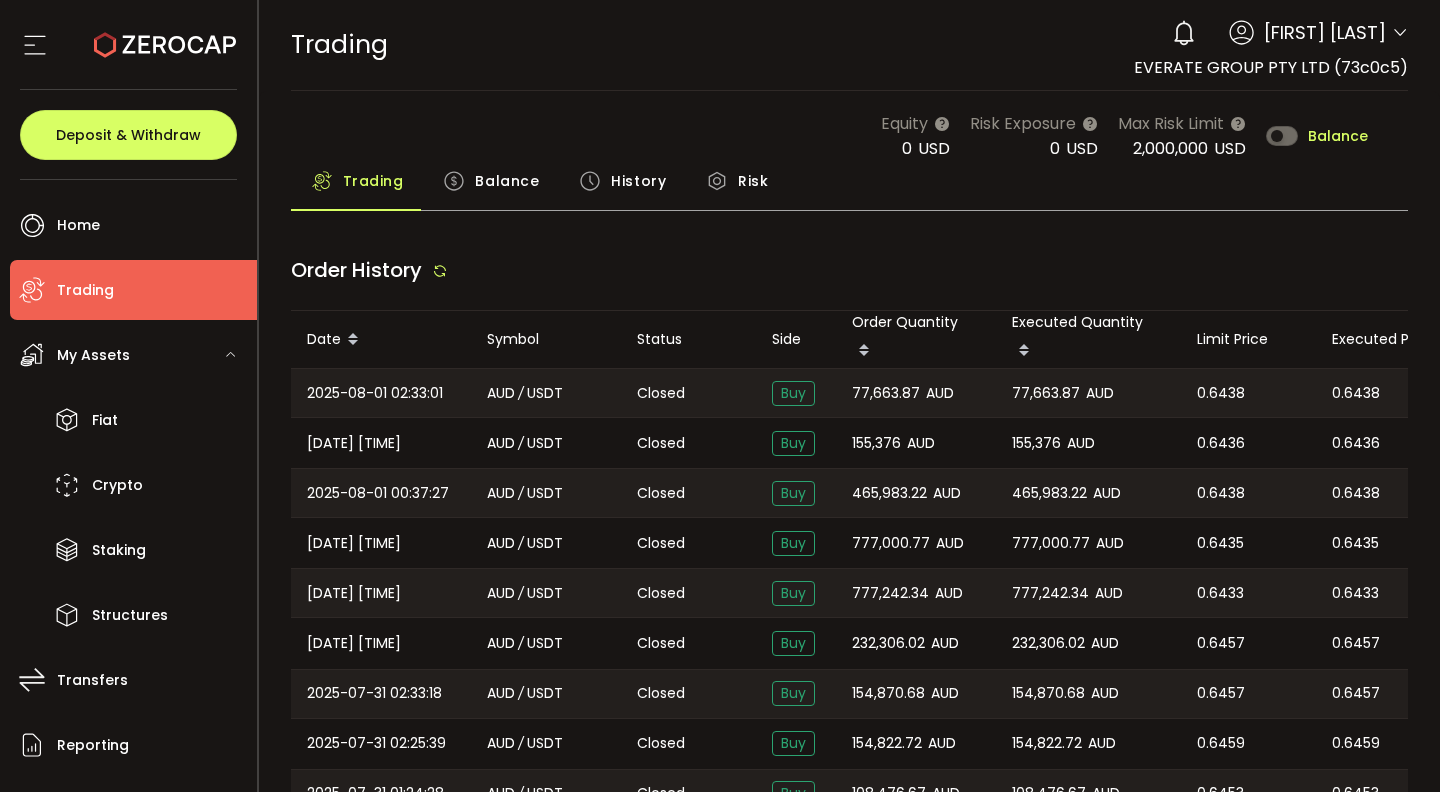 type on "***" 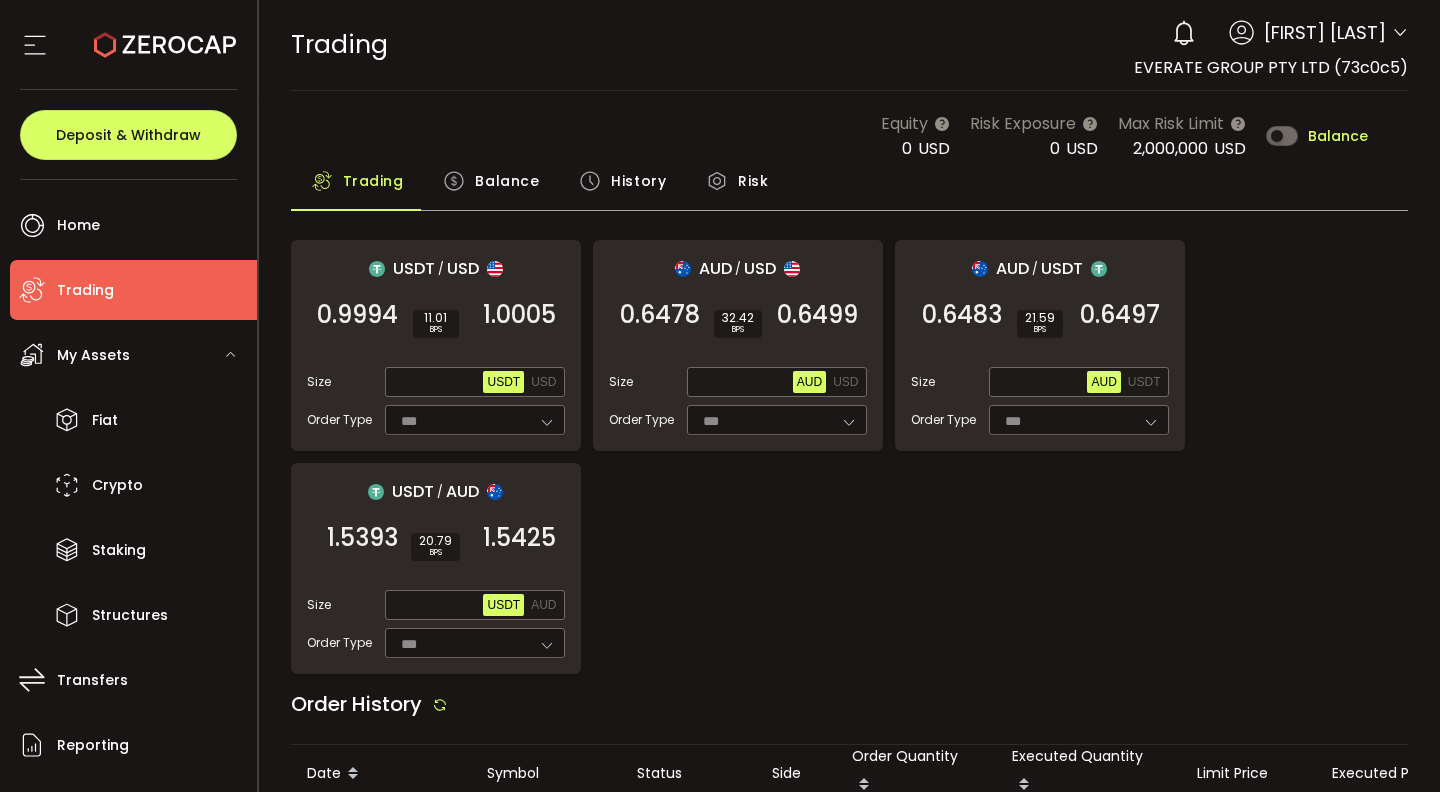 click on "USDT / USD 0.9994    SELL 11.01 BPS 1.0005   BUY Size Max USDT USD Order Type *** FOK AUD / USD 0.6478    SELL 32.42 BPS 0.6499   BUY Size Max AUD USD Order Type *** FOK AUD / USDT 0.6483    SELL 21.59 BPS 0.6497   BUY Size Max AUD USDT Order Type *** FOK USDT / AUD 1.5393    SELL 20.79 BPS 1.5425   BUY Size Max USDT AUD Order Type *** FOK" at bounding box center [850, 457] 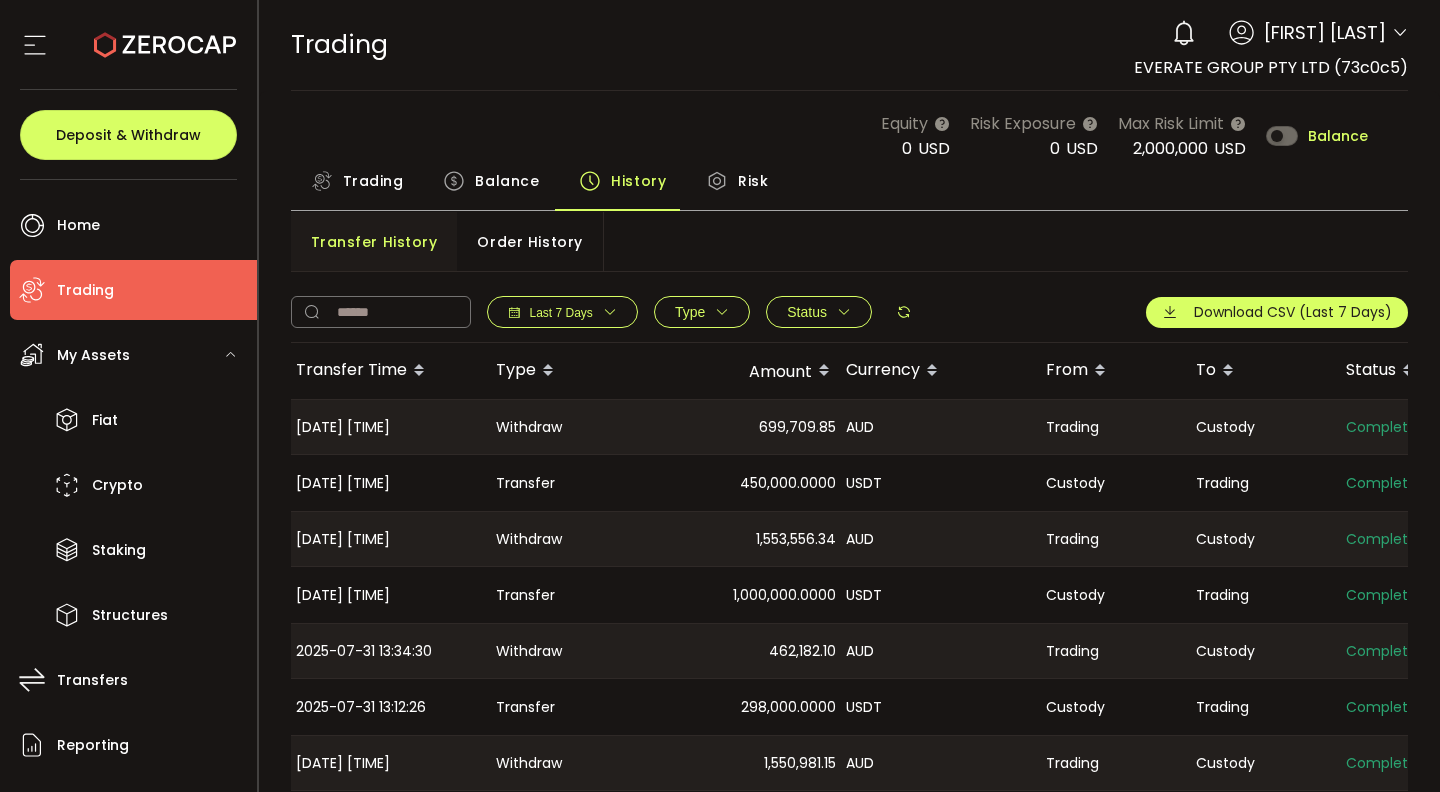 click on "Balance" at bounding box center (491, 186) 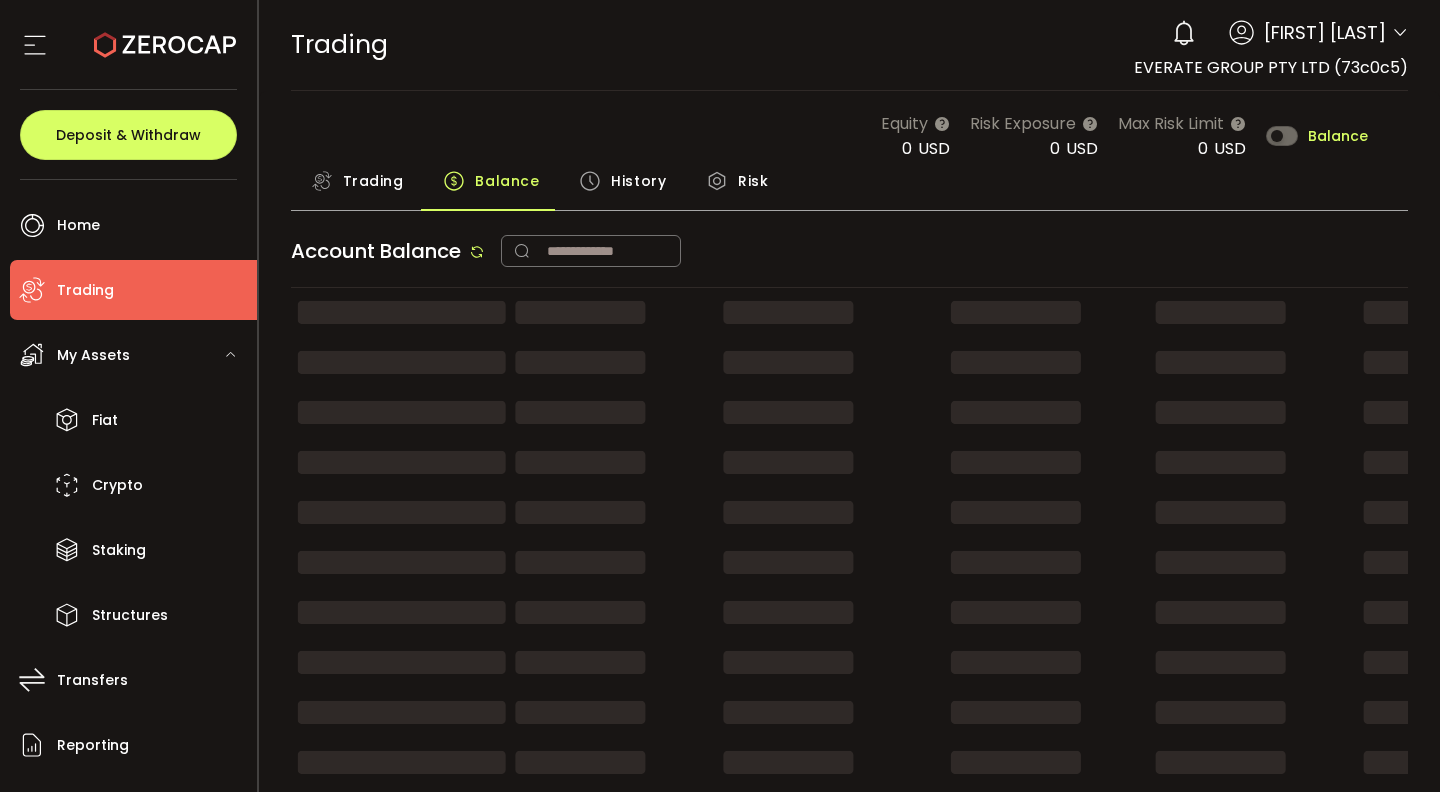 scroll, scrollTop: 0, scrollLeft: 0, axis: both 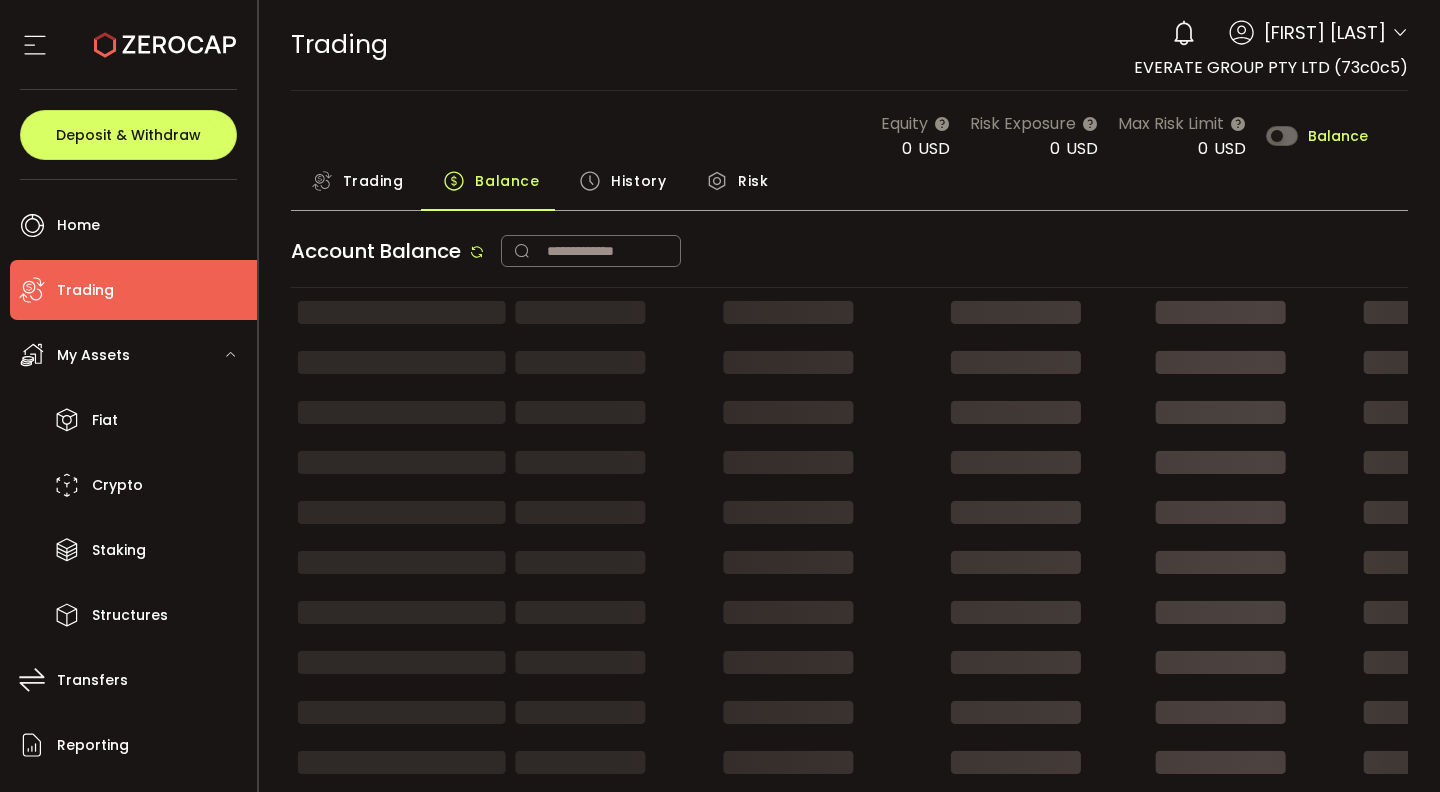 type on "***" 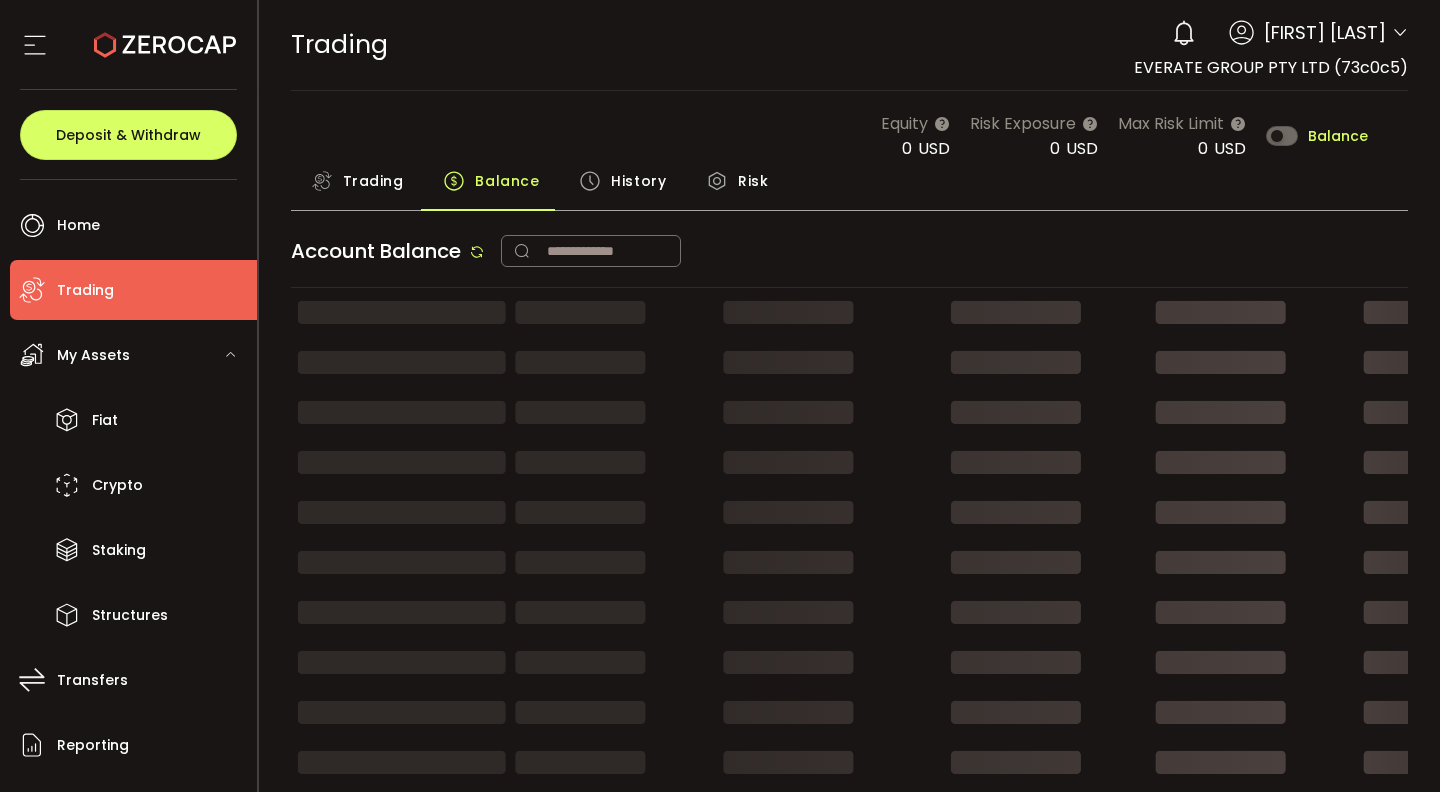 type on "***" 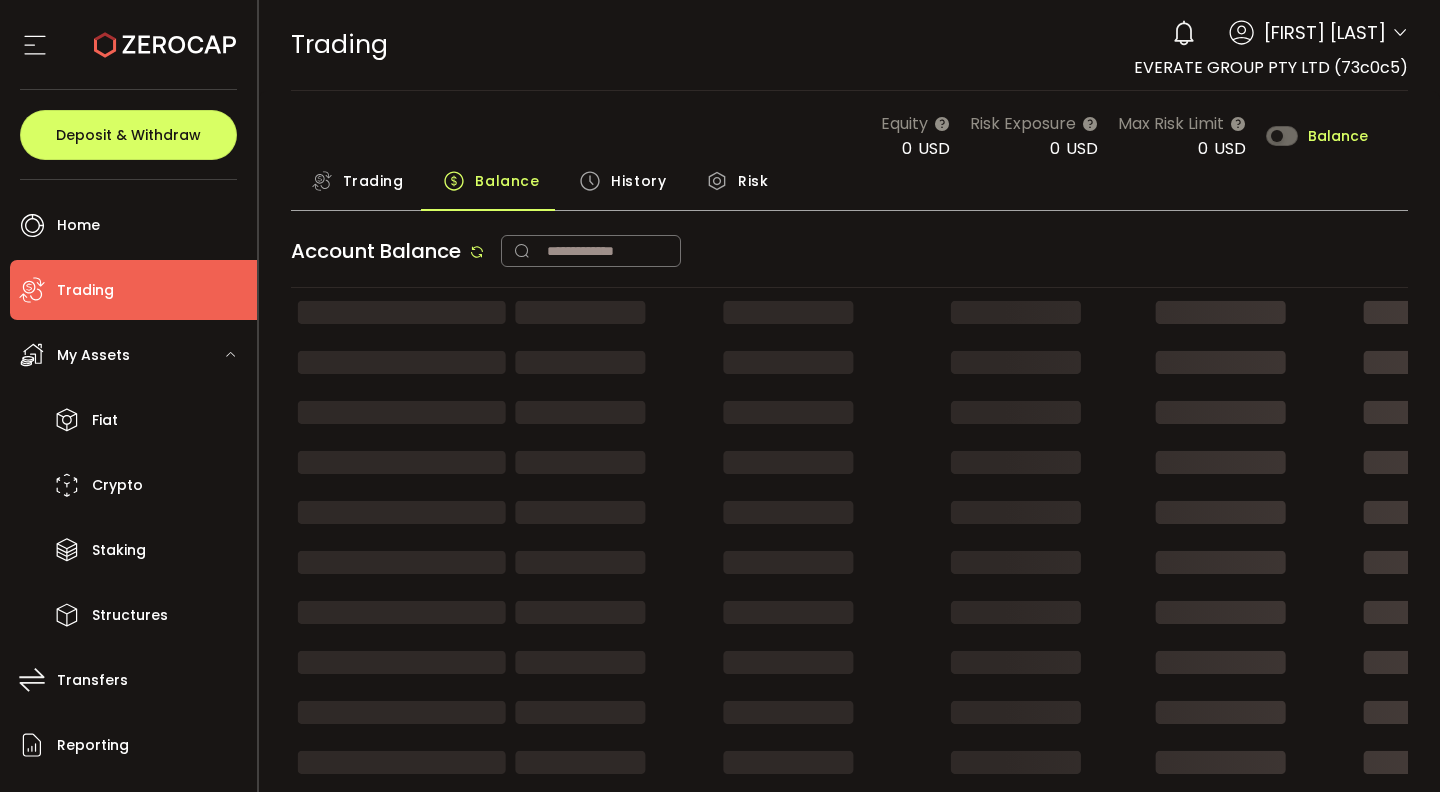 type on "***" 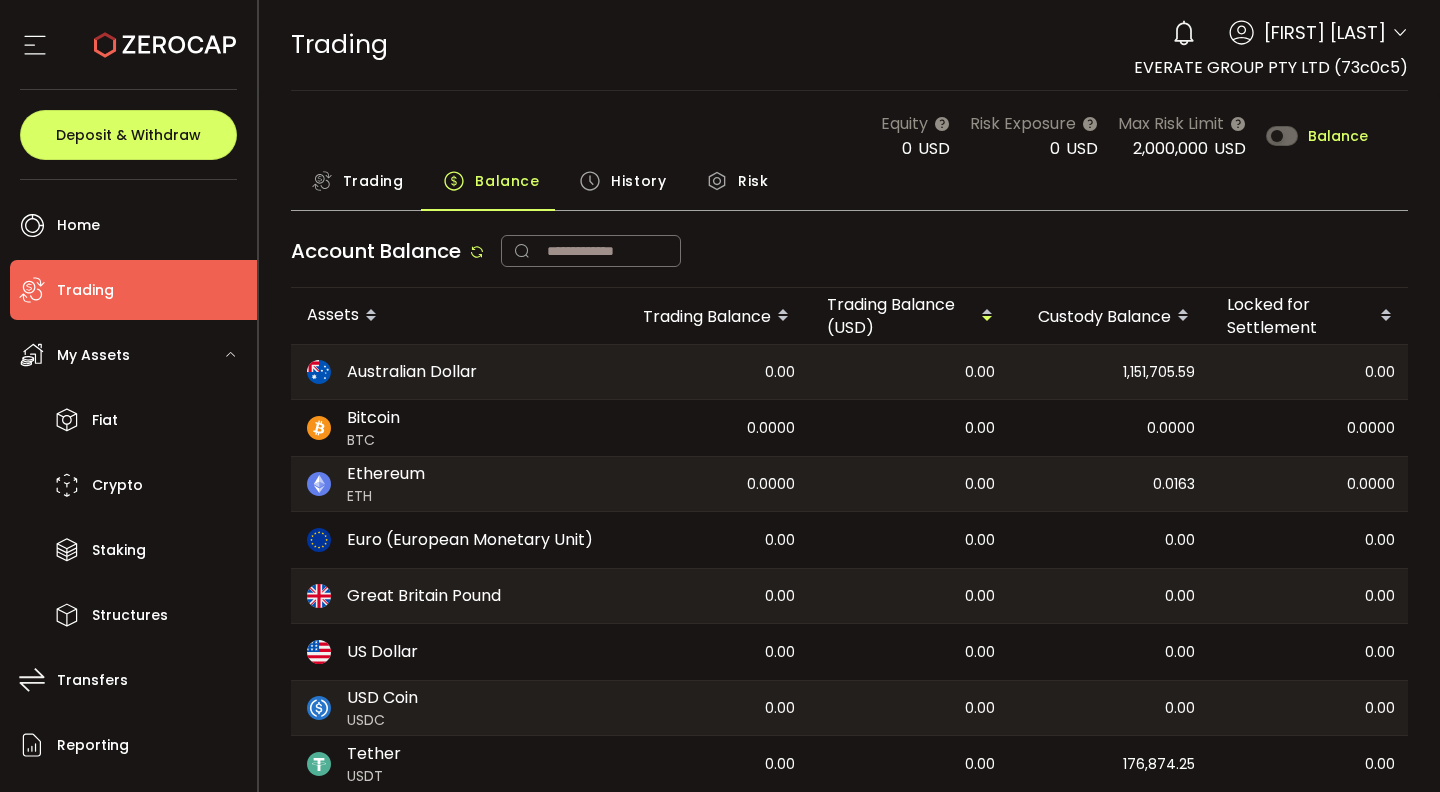 click on "Trading" at bounding box center (373, 181) 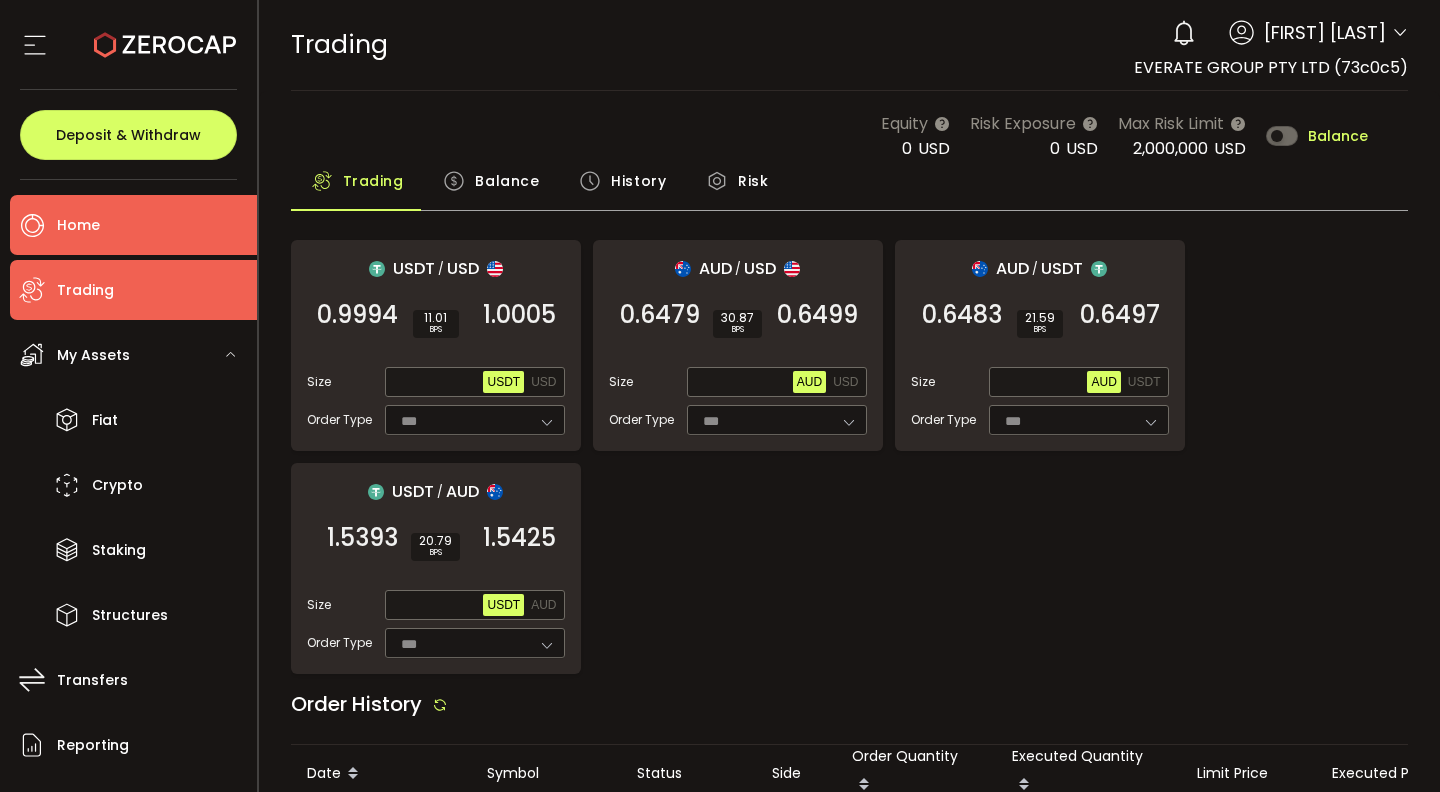click on "Home" at bounding box center [133, 225] 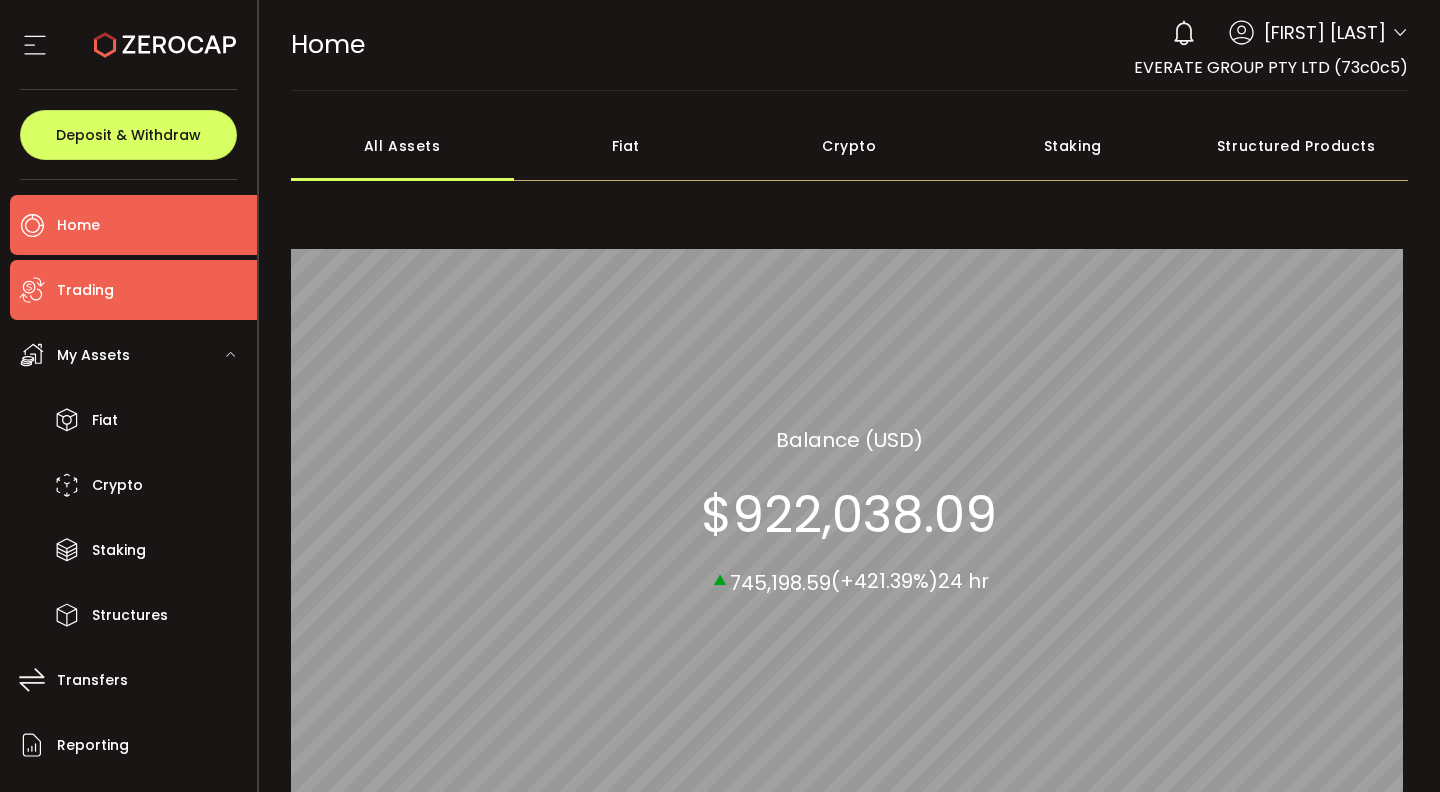 click on "Trading" at bounding box center (133, 290) 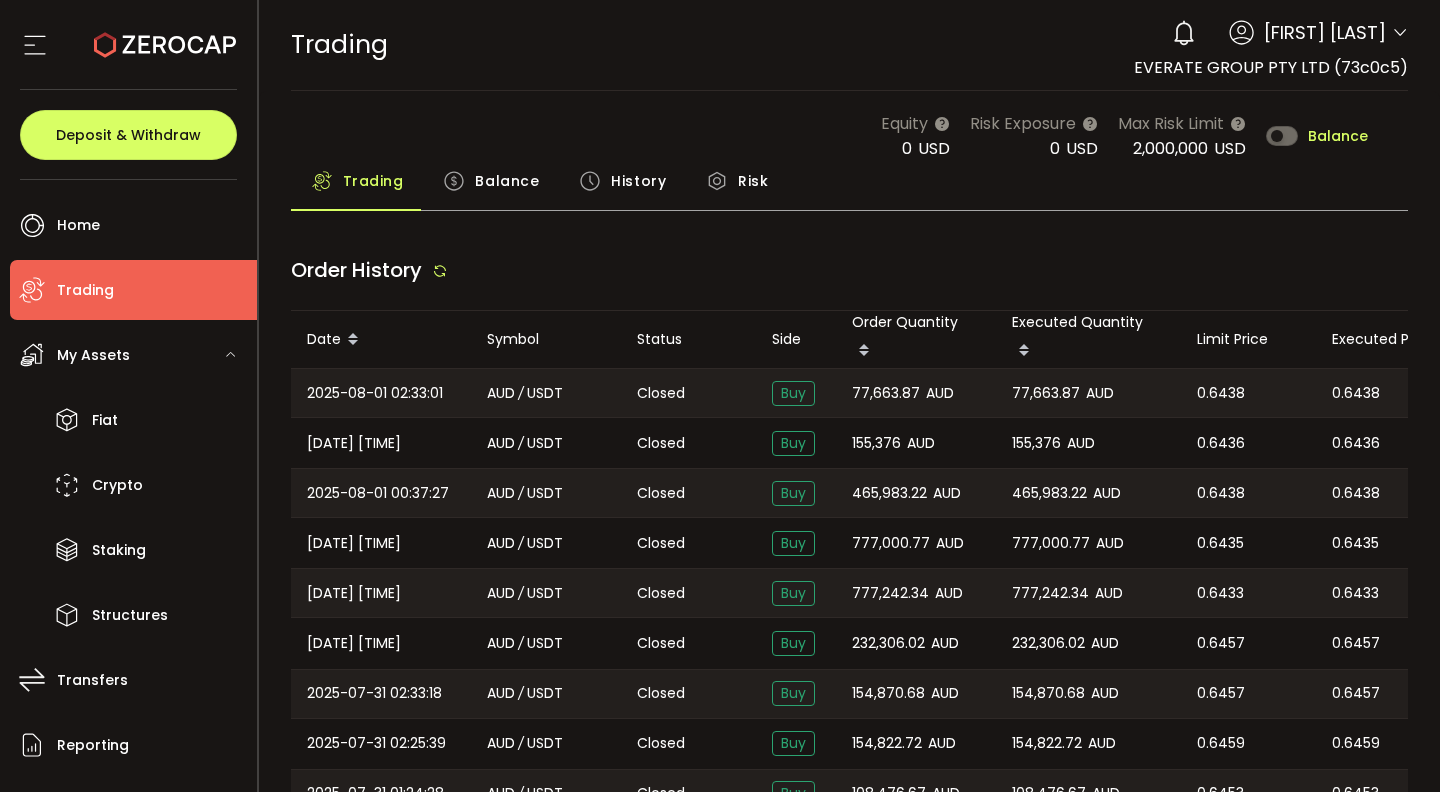 type on "***" 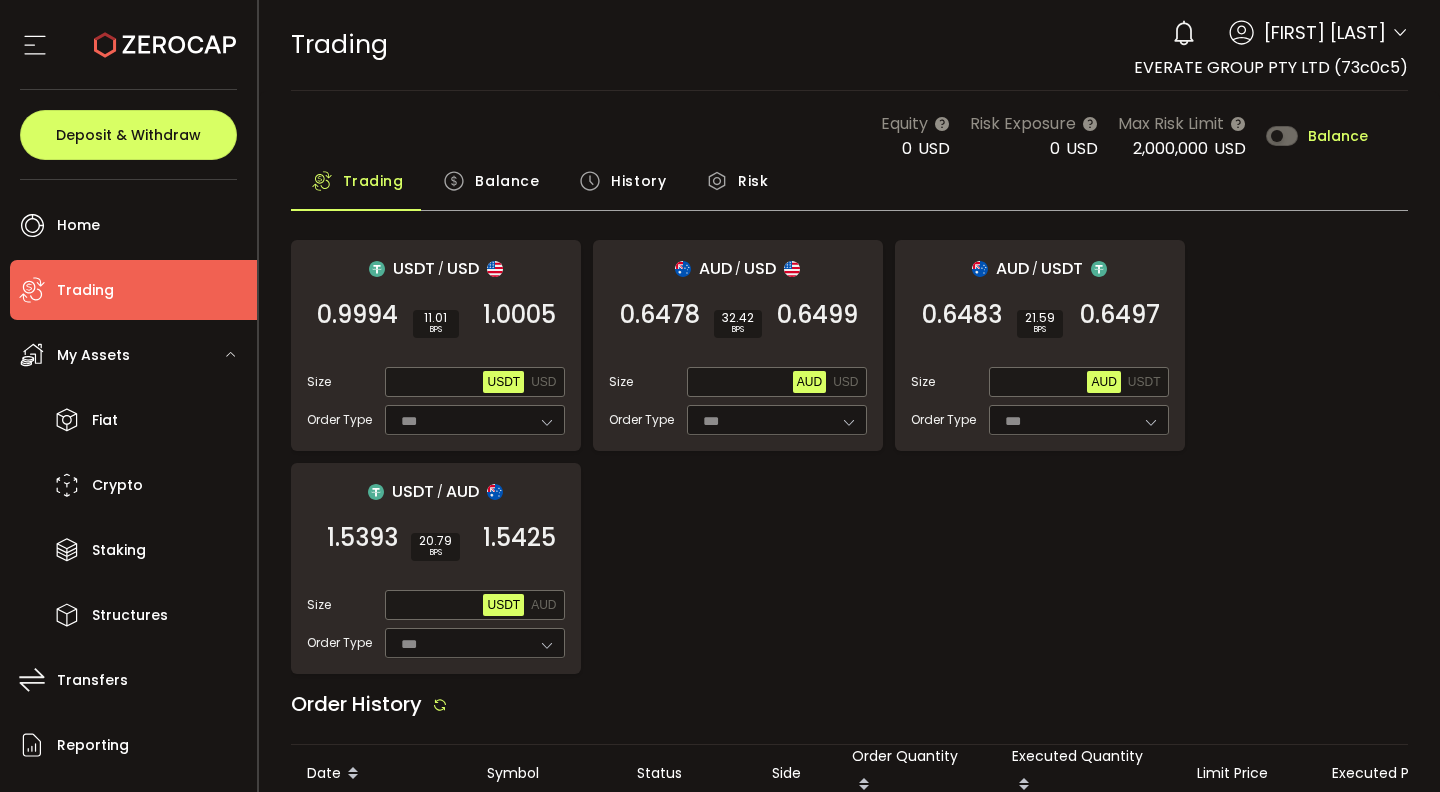 click 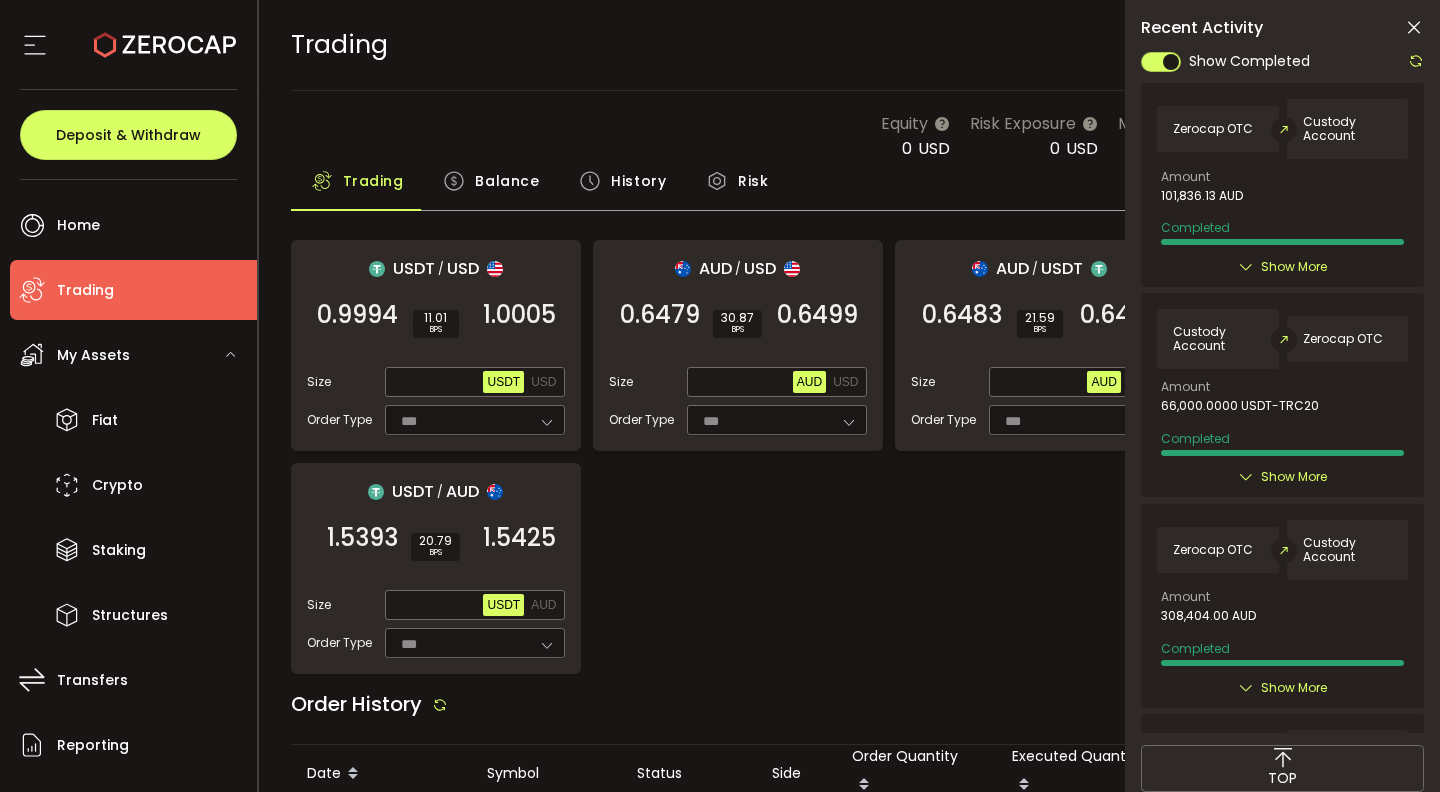 click at bounding box center (1414, 28) 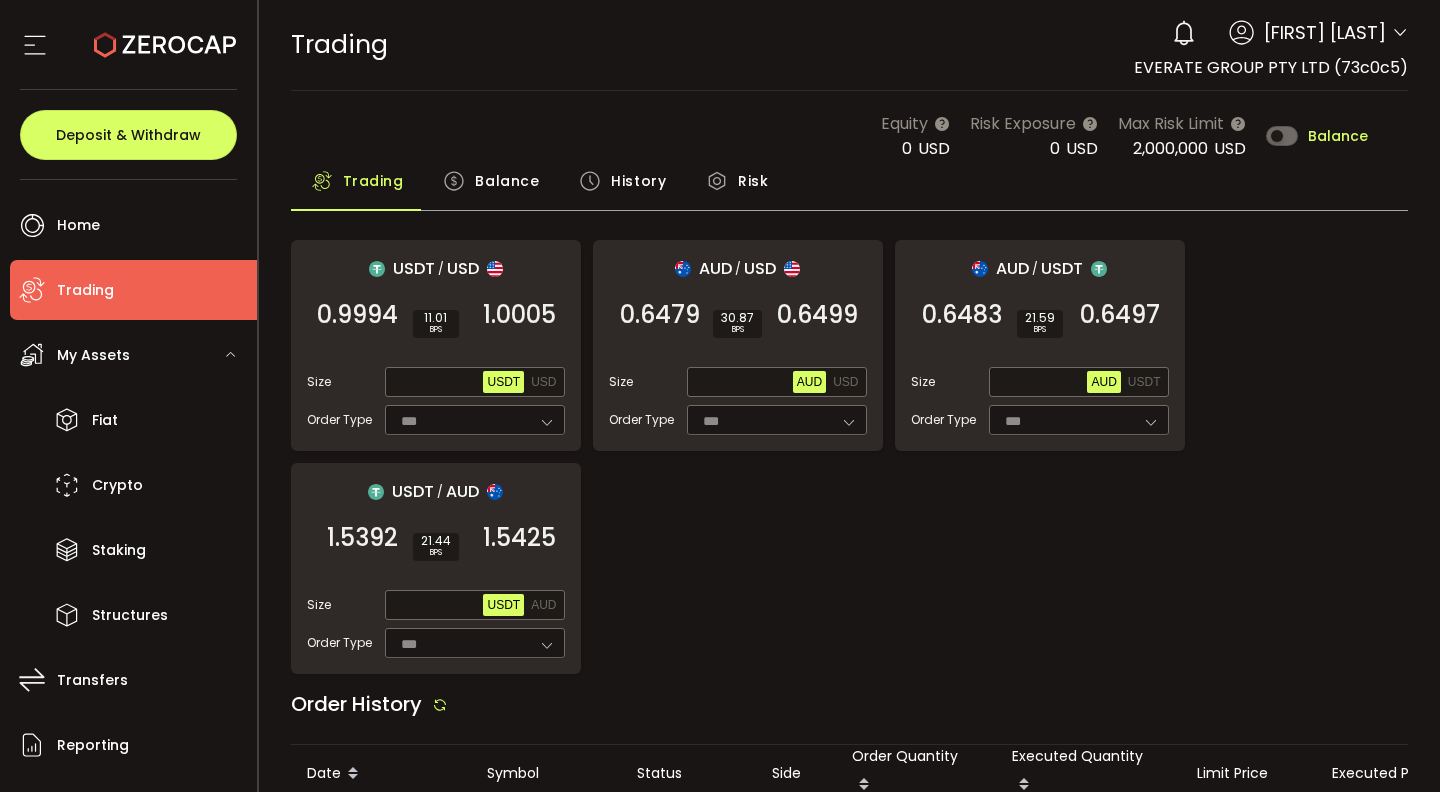 click 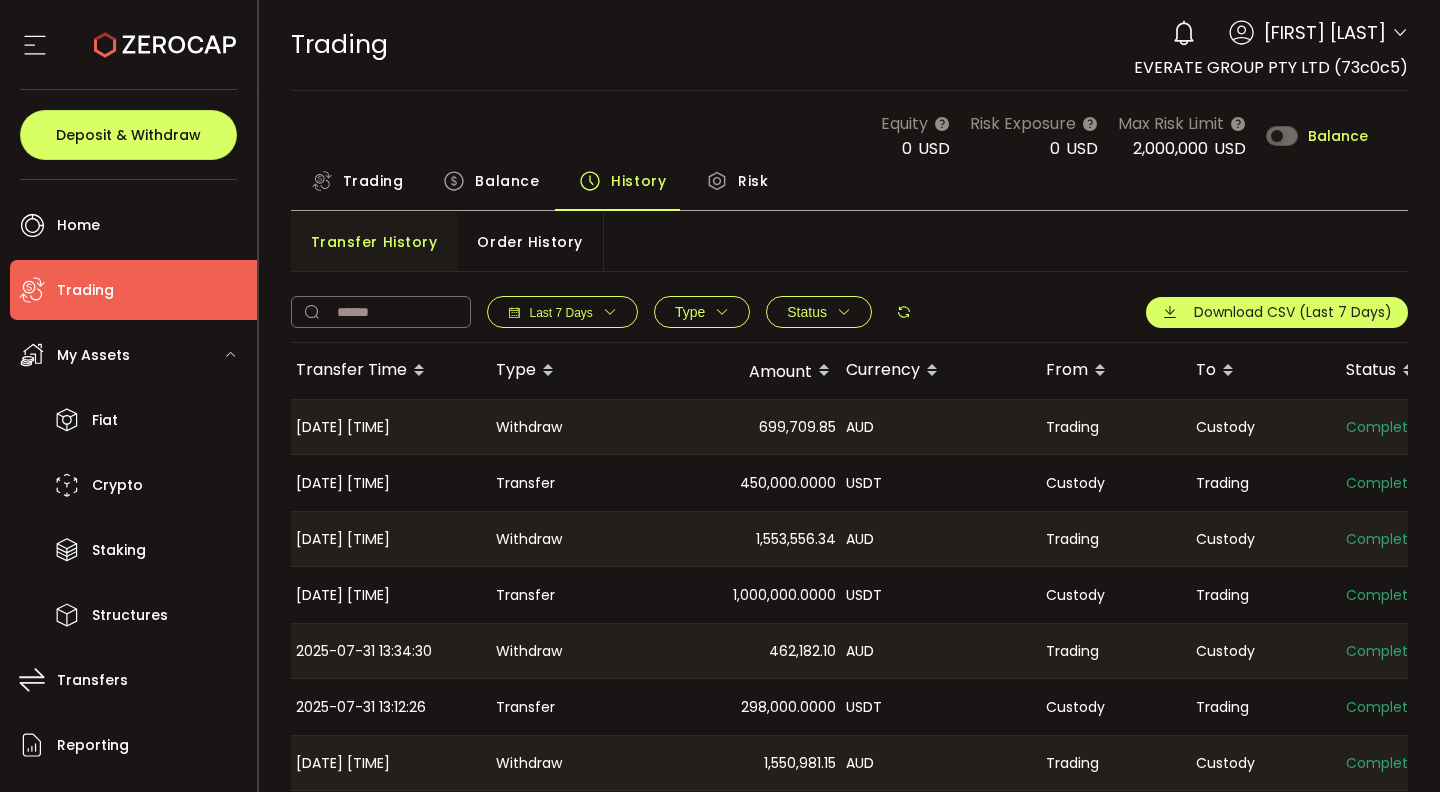 click on "Order History" at bounding box center (529, 242) 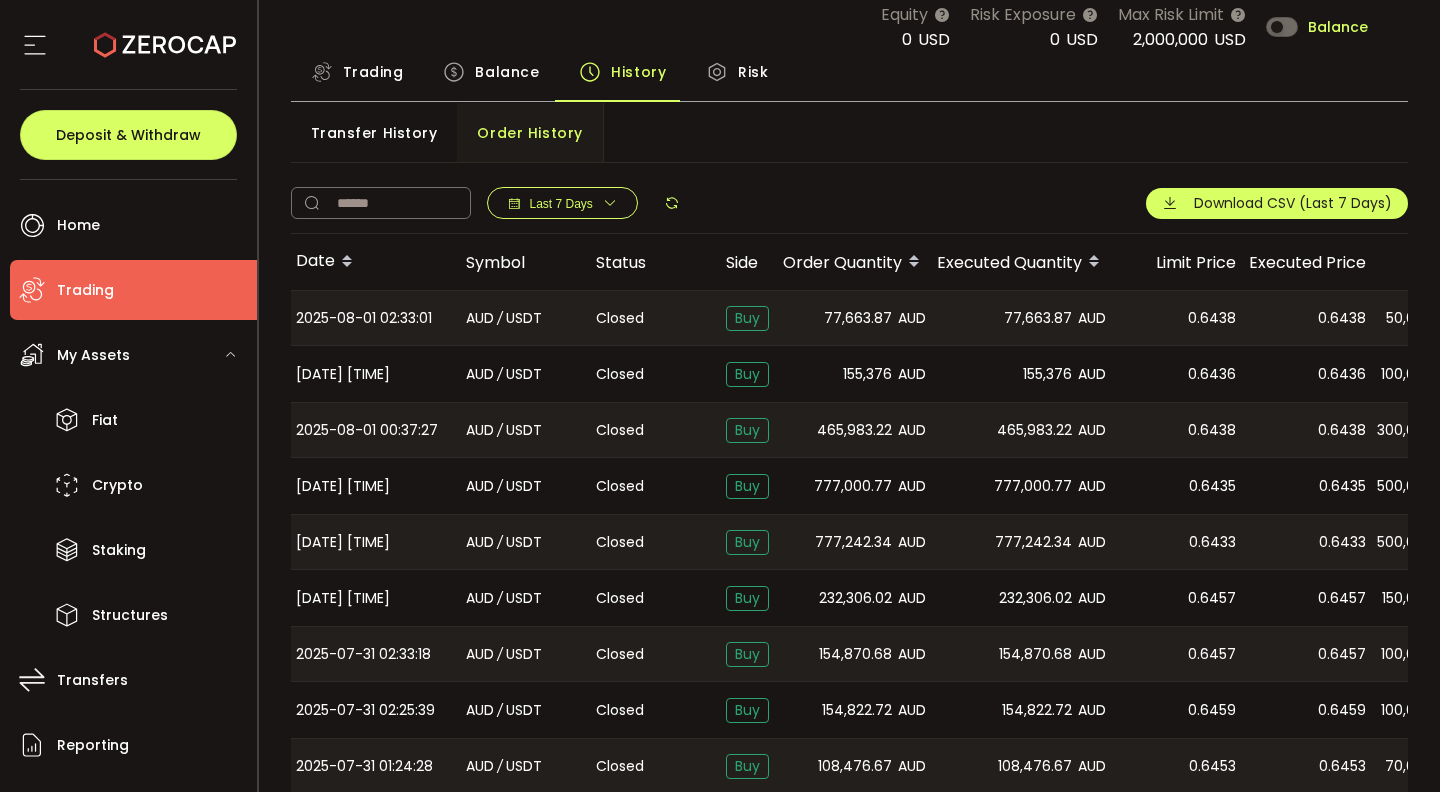 scroll, scrollTop: 240, scrollLeft: 0, axis: vertical 